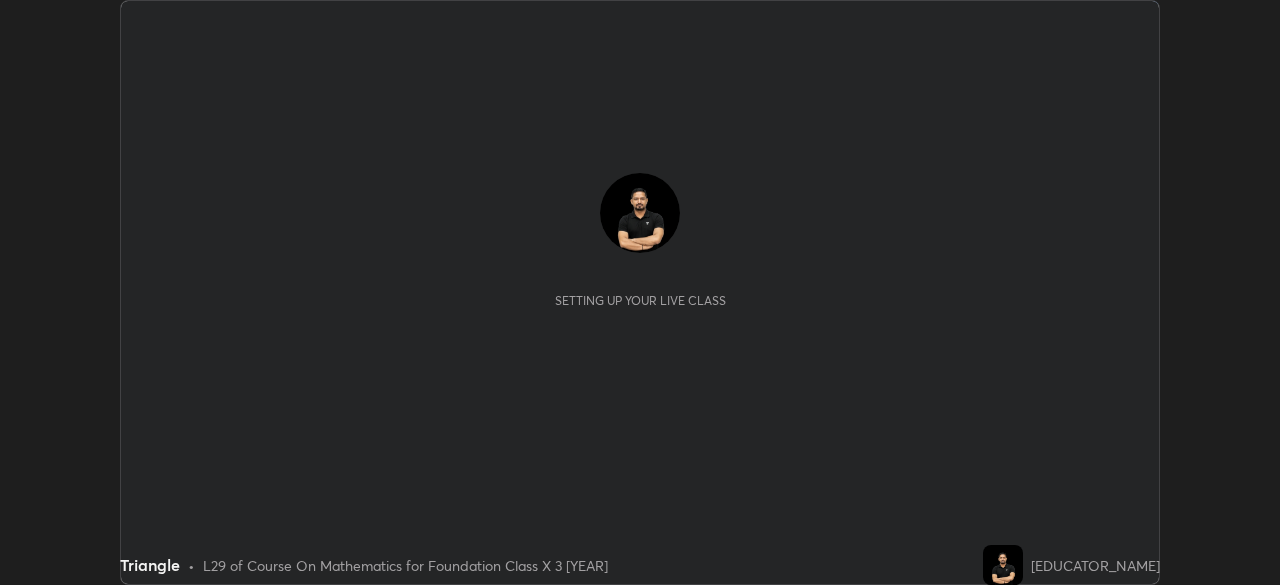 scroll, scrollTop: 0, scrollLeft: 0, axis: both 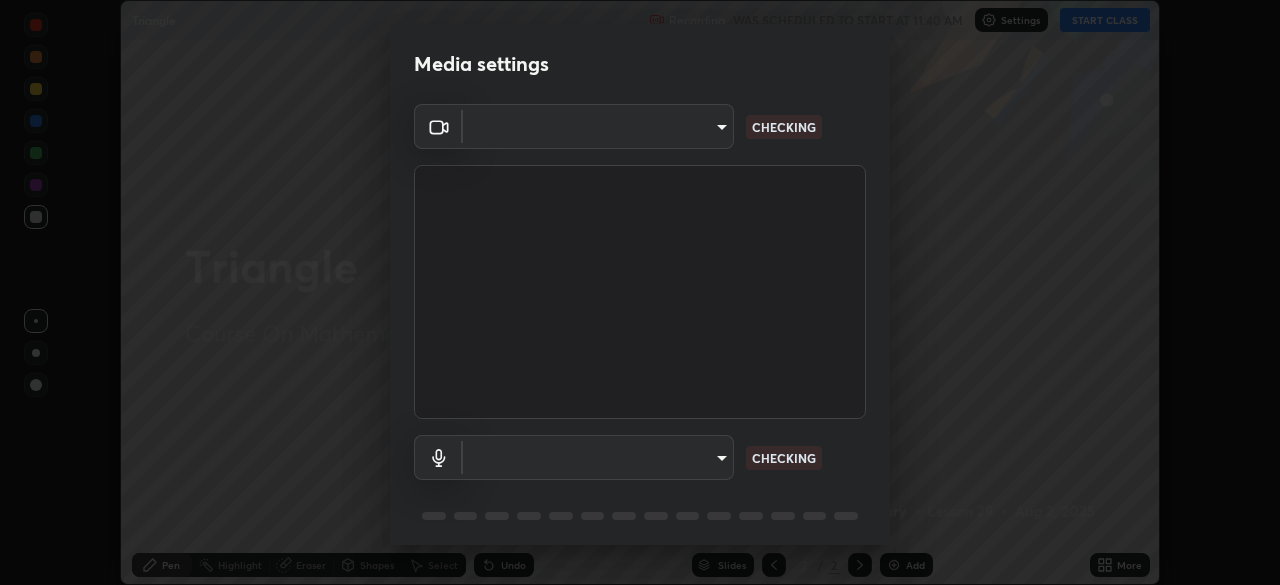type on "ba13e312339ef8477216ddedc35df2f043033d031c8e6632ccfddaecbc9a7b0e" 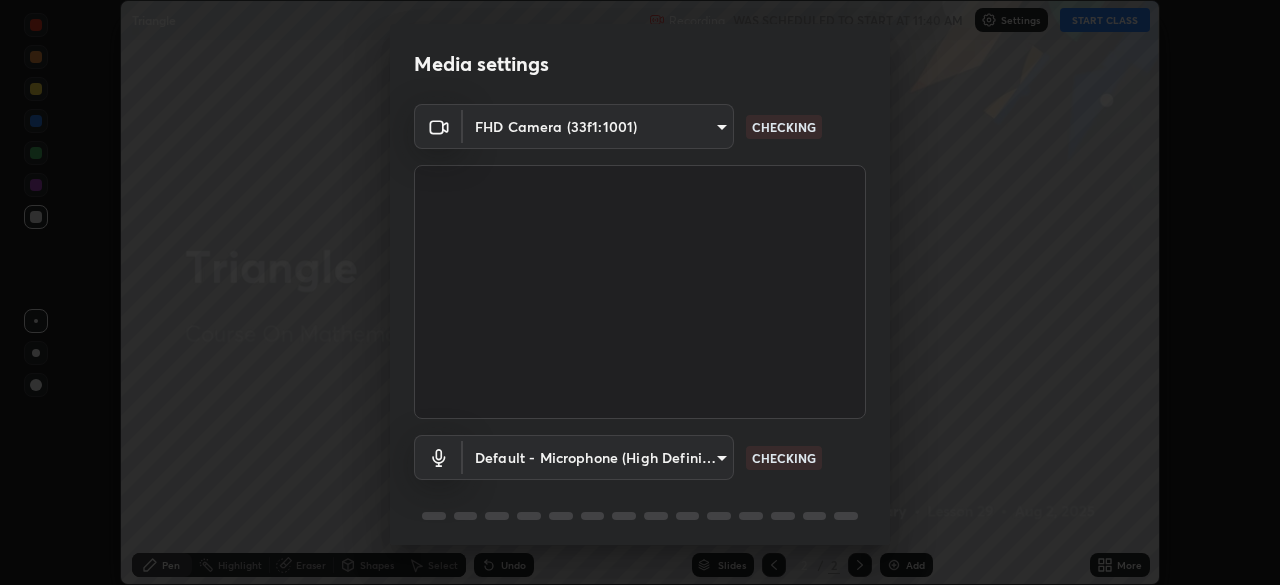 scroll, scrollTop: 71, scrollLeft: 0, axis: vertical 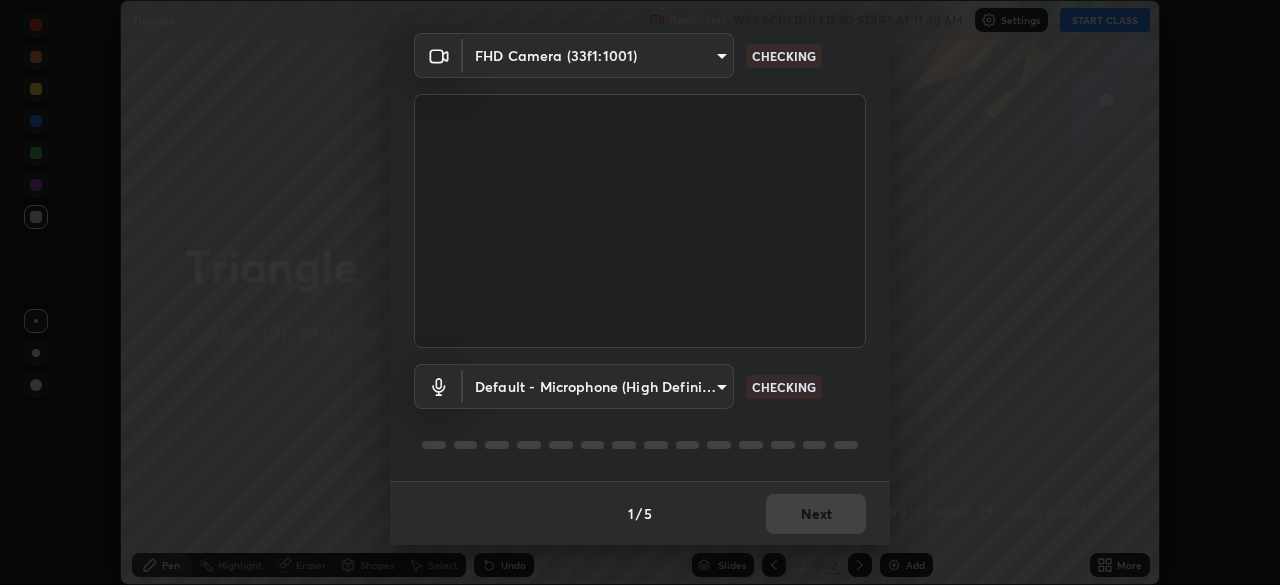 click on "Erase all Triangle Recording WAS SCHEDULED TO START AT  11:40 AM Settings START CLASS Setting up your live class Triangle • L29 of Course On Mathematics for Foundation Class X 3 [YEAR] [EDUCATOR_NAME] Pen Highlight Eraser Shapes Select Undo Slides 2 / 2 Add More No doubts shared Encourage your learners to ask a doubt for better clarity Report an issue Reason for reporting Buffering Chat not working Audio - Video sync issue Educator video quality low ​ Attach an image Report Media settings FHD Camera (33f1:1001) ba13e312339ef8477216ddedc35df2f043033d031c8e6632ccfddaecbc9a7b0e CHECKING Default - Microphone (High Definition Audio Device) default CHECKING 1 / 5 Next" at bounding box center (640, 292) 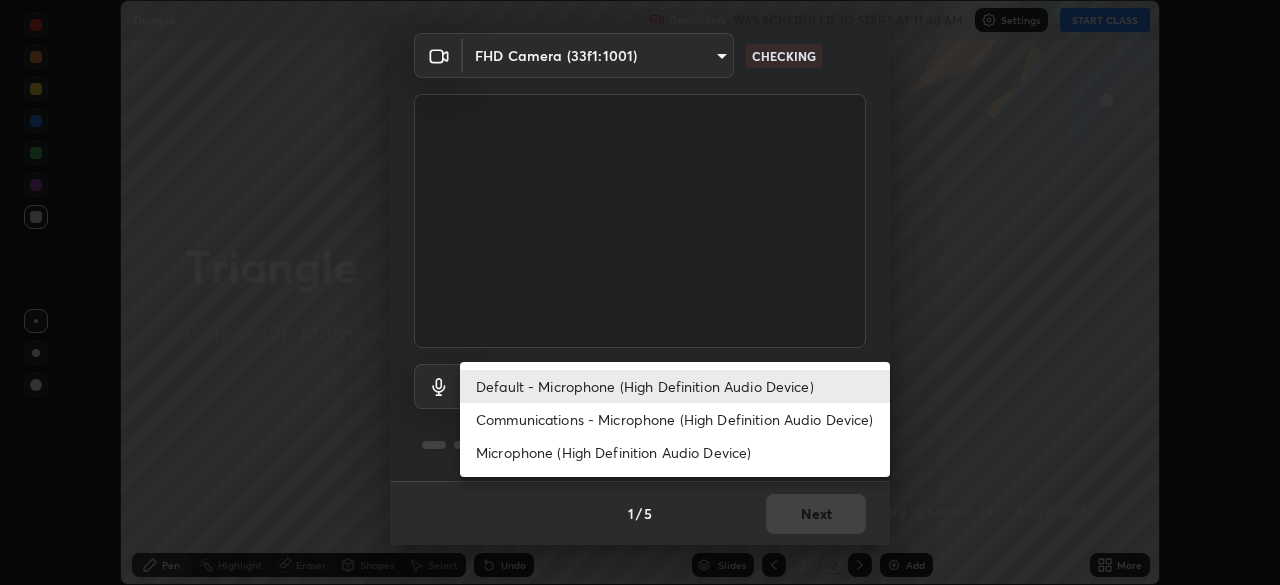 click on "Default - Microphone (High Definition Audio Device)" at bounding box center (675, 386) 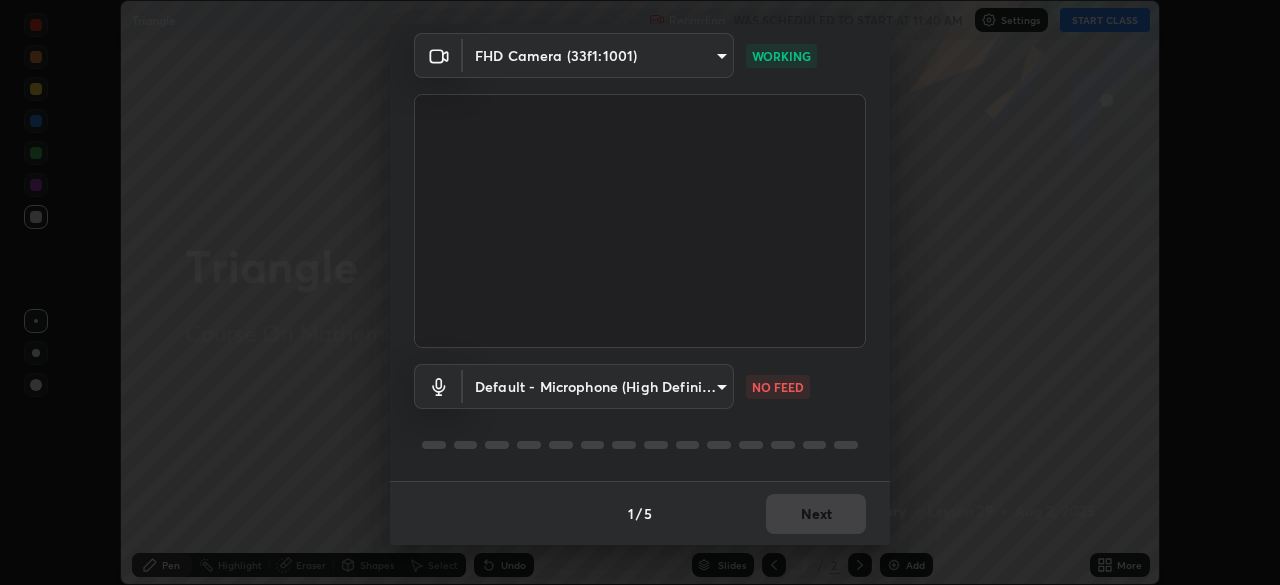 click on "Erase all Triangle Recording WAS SCHEDULED TO START AT  11:40 AM Settings START CLASS Setting up your live class Triangle • L29 of Course On Mathematics for Foundation Class X 3 [YEAR] [EDUCATOR_NAME] Pen Highlight Eraser Shapes Select Undo Slides 2 / 2 Add More No doubts shared Encourage your learners to ask a doubt for better clarity Report an issue Reason for reporting Buffering Chat not working Audio - Video sync issue Educator video quality low ​ Attach an image Report Media settings FHD Camera (33f1:1001) ba13e312339ef8477216ddedc35df2f043033d031c8e6632ccfddaecbc9a7b0e WORKING Default - Microphone (High Definition Audio Device) default NO FEED 1 / 5 Next" at bounding box center (640, 292) 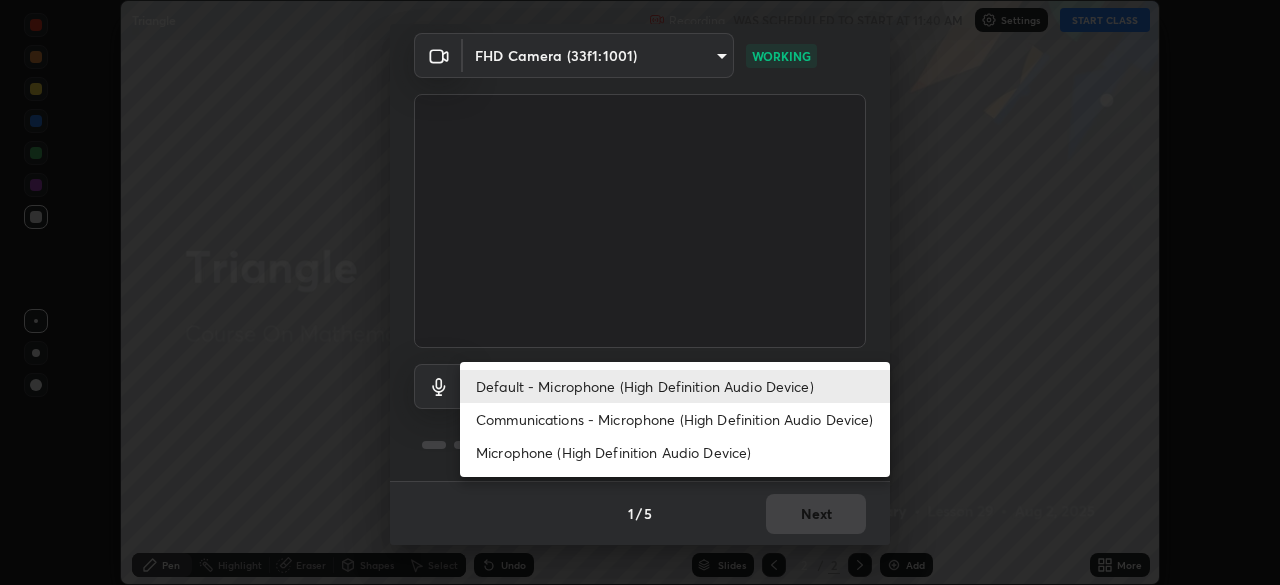 click on "Communications - Microphone (High Definition Audio Device)" at bounding box center (675, 419) 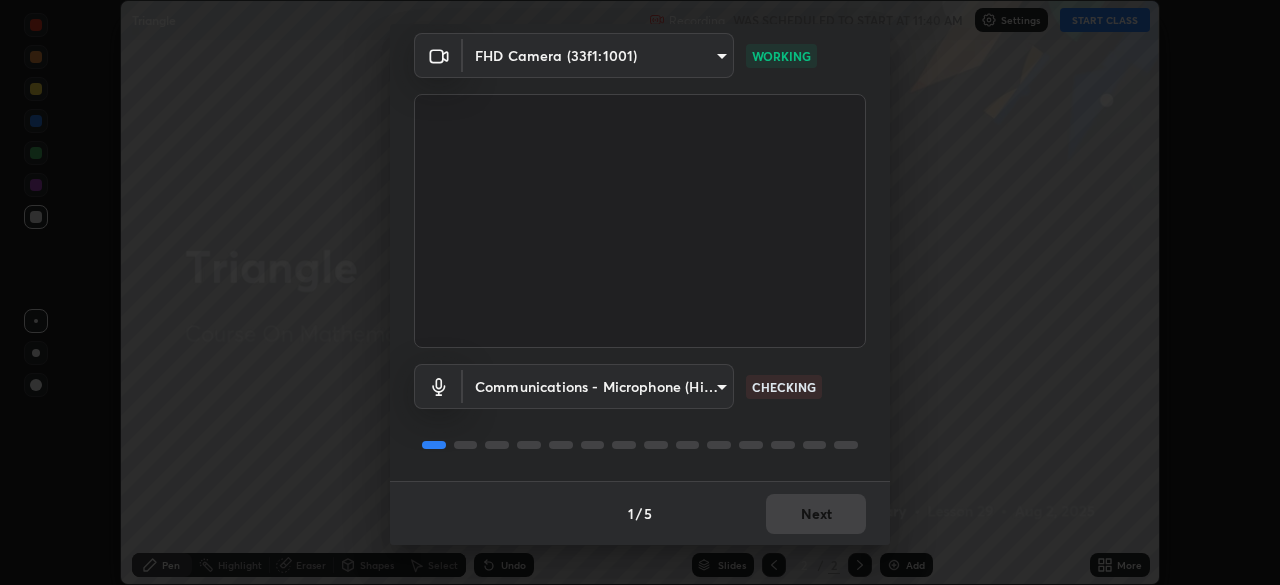 click on "Erase all Triangle Recording WAS SCHEDULED TO START AT  11:40 AM Settings START CLASS Setting up your live class Triangle • L29 of Course On Mathematics for Foundation Class X 3 [YEAR] [EDUCATOR_NAME] Pen Highlight Eraser Shapes Select Undo Slides 2 / 2 Add More No doubts shared Encourage your learners to ask a doubt for better clarity Report an issue Reason for reporting Buffering Chat not working Audio - Video sync issue Educator video quality low ​ Attach an image Report Media settings FHD Camera (33f1:1001) ba13e312339ef8477216ddedc35df2f043033d031c8e6632ccfddaecbc9a7b0e WORKING Communications - Microphone (High Definition Audio Device) communications CHECKING 1 / 5 Next" at bounding box center (640, 292) 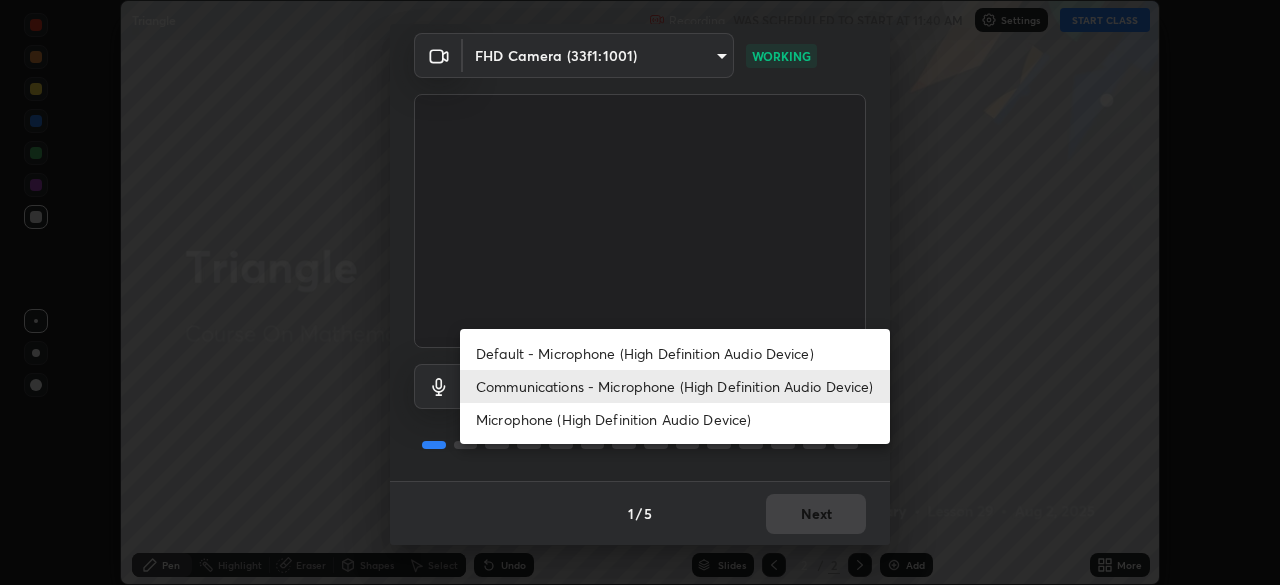 click on "Default - Microphone (High Definition Audio Device)" at bounding box center (675, 353) 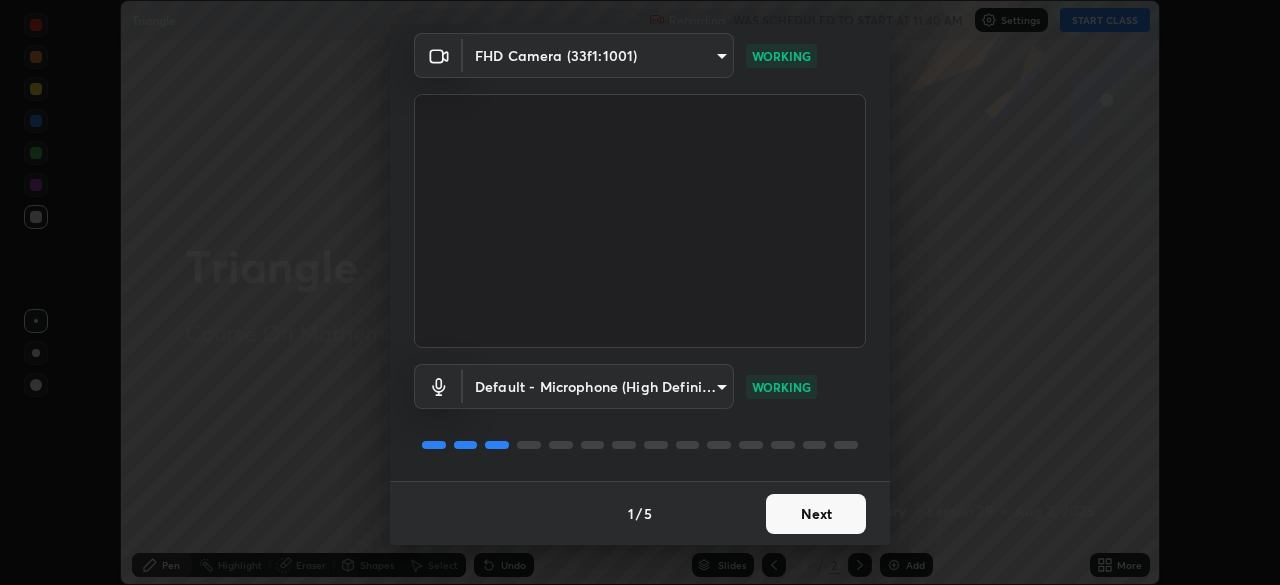 click on "Next" at bounding box center [816, 514] 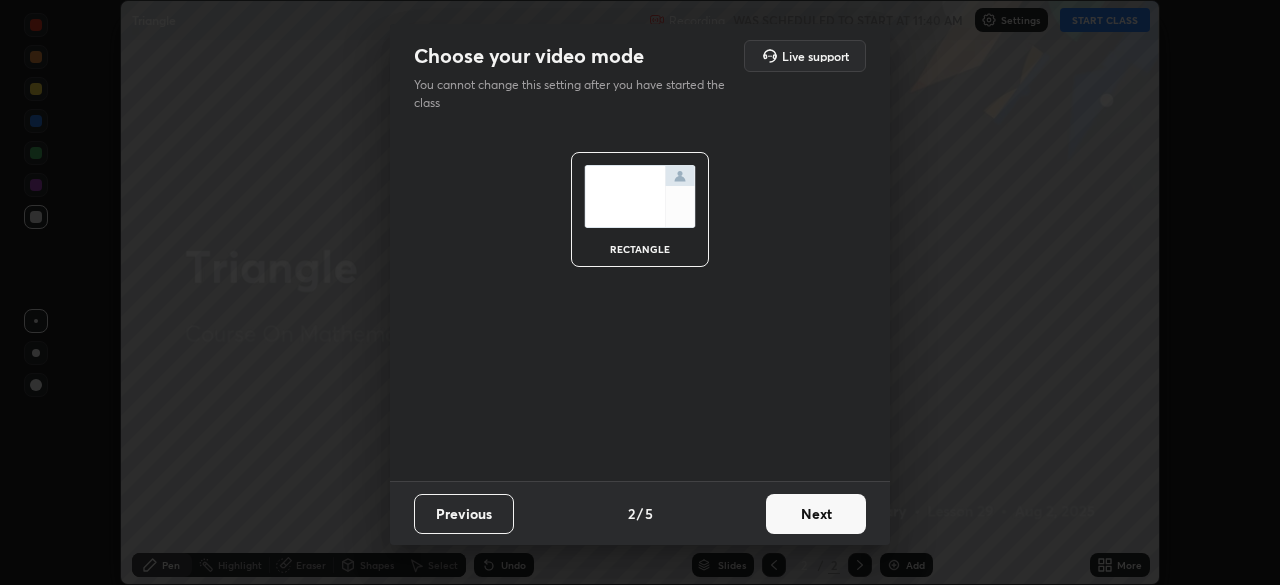 scroll, scrollTop: 0, scrollLeft: 0, axis: both 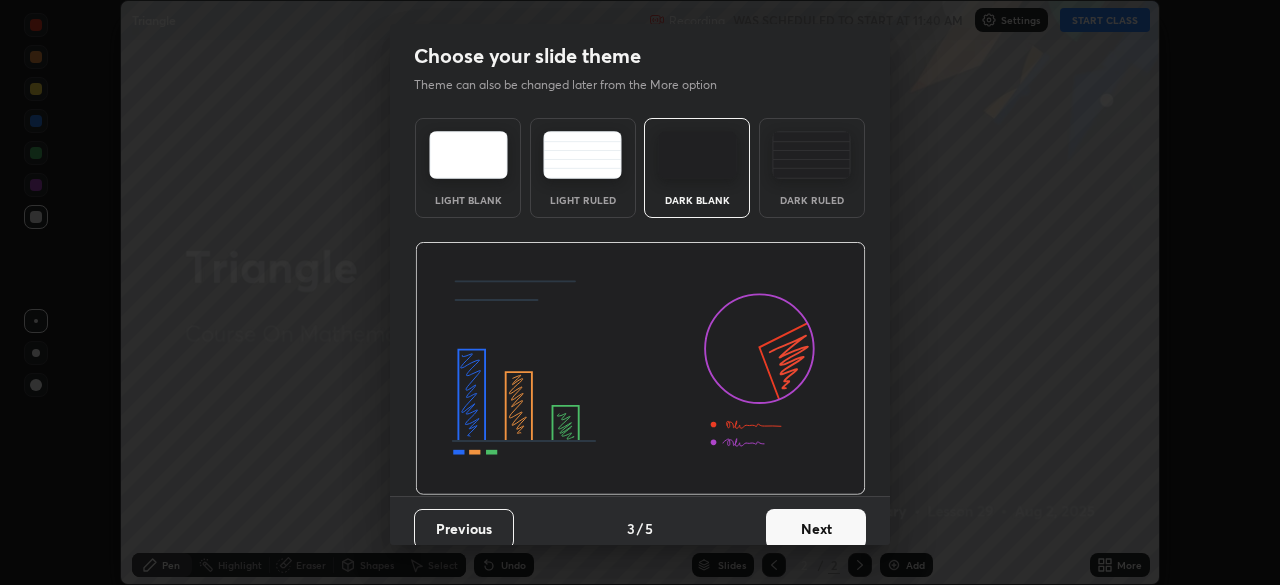 click on "Next" at bounding box center [816, 529] 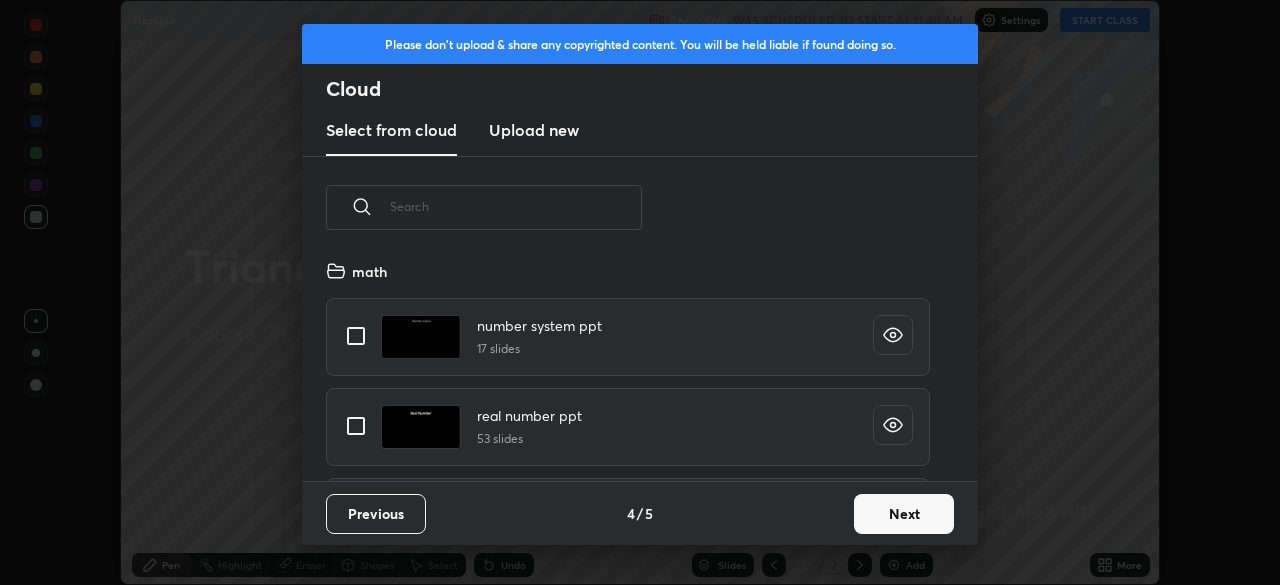 scroll, scrollTop: 7, scrollLeft: 11, axis: both 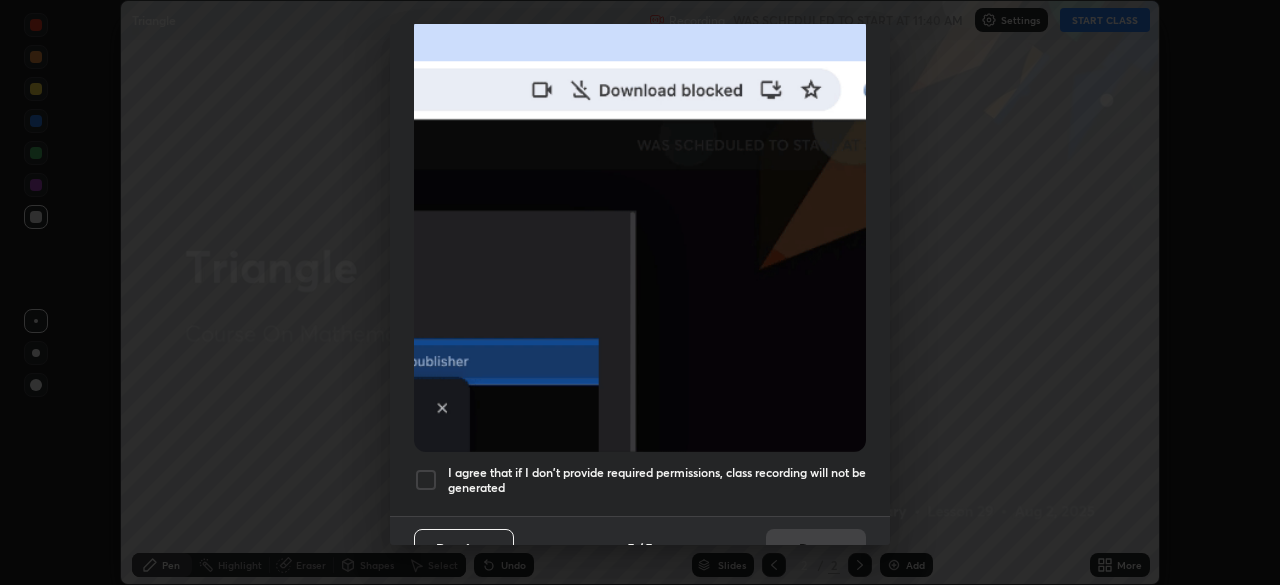click at bounding box center [426, 480] 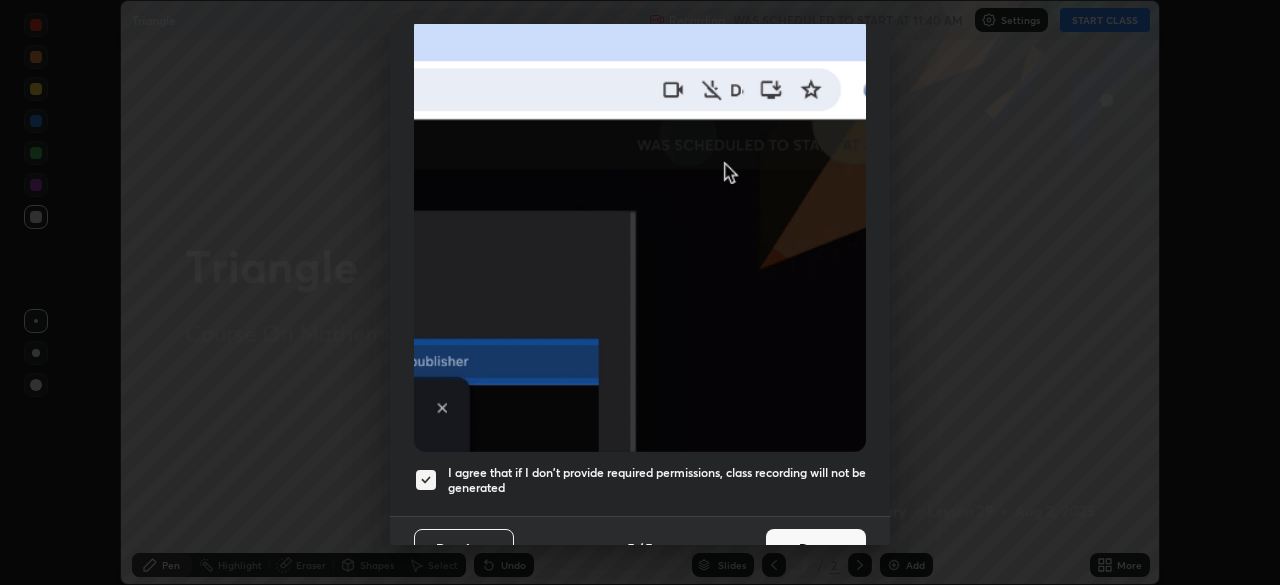 click on "Done" at bounding box center [816, 549] 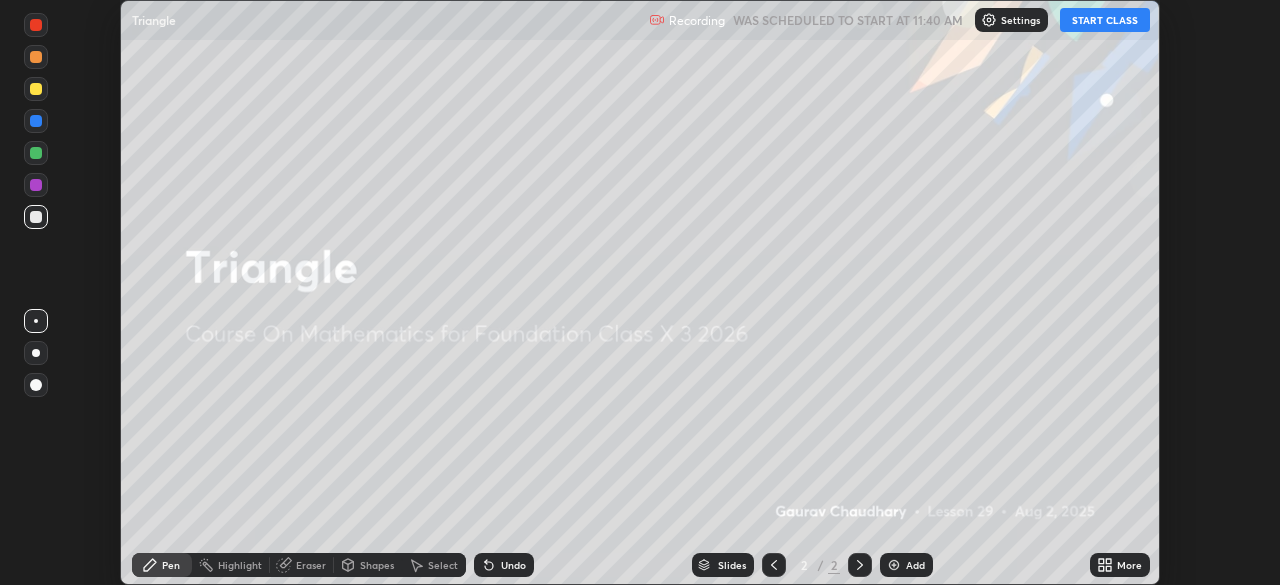 click on "START CLASS" at bounding box center [1105, 20] 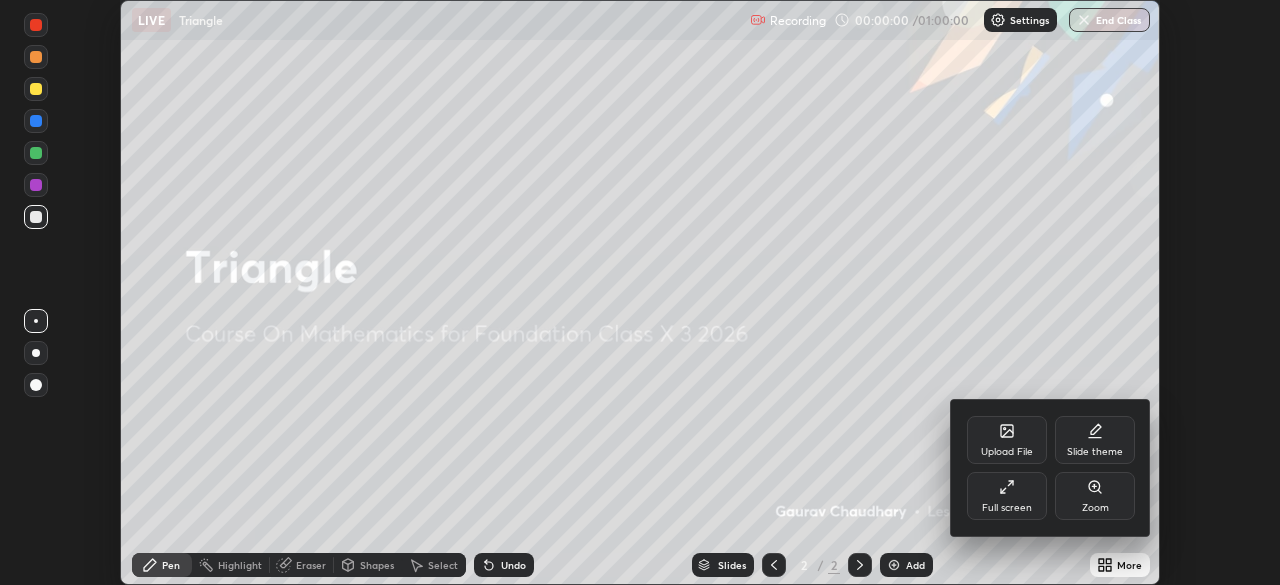 click on "Full screen" at bounding box center (1007, 496) 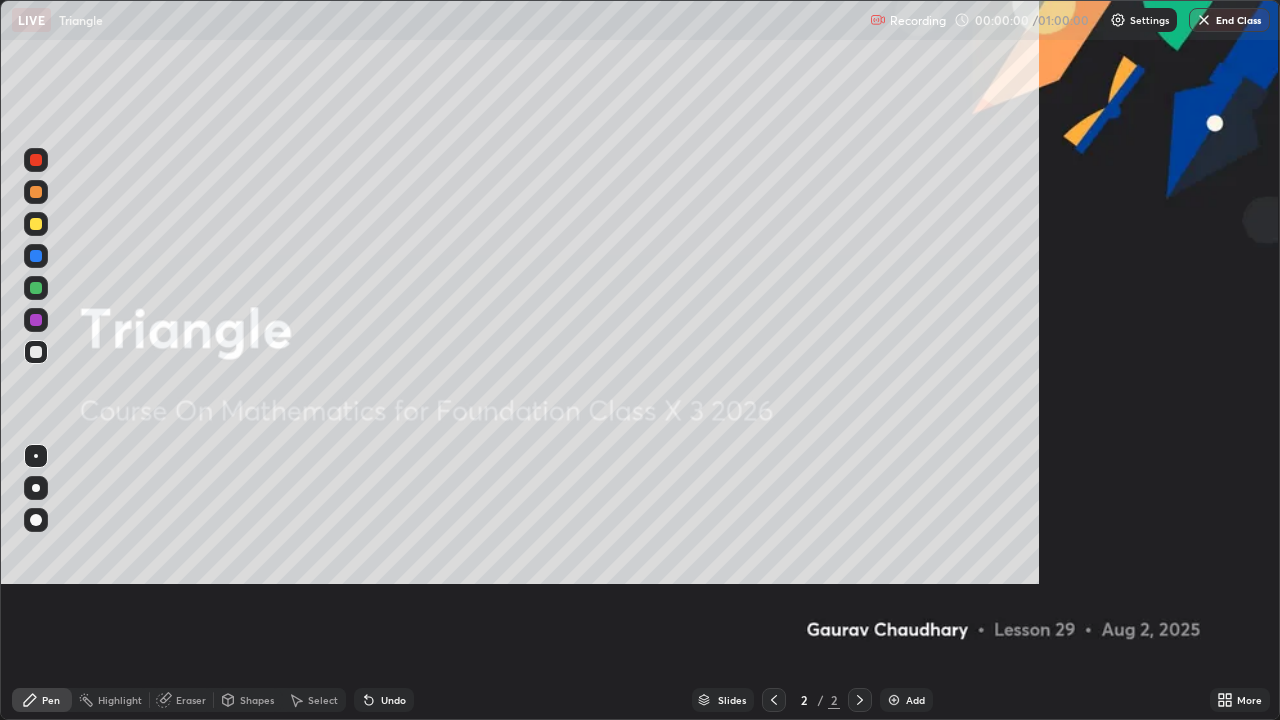 scroll, scrollTop: 99280, scrollLeft: 98720, axis: both 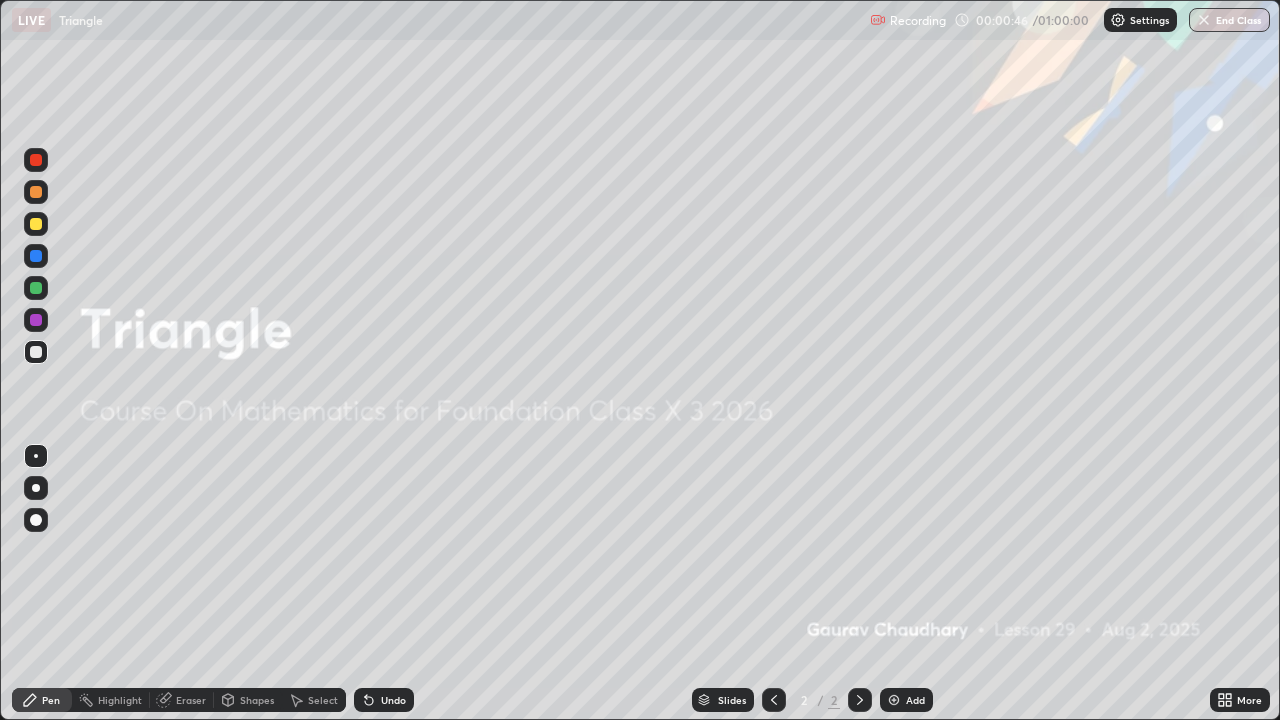 click 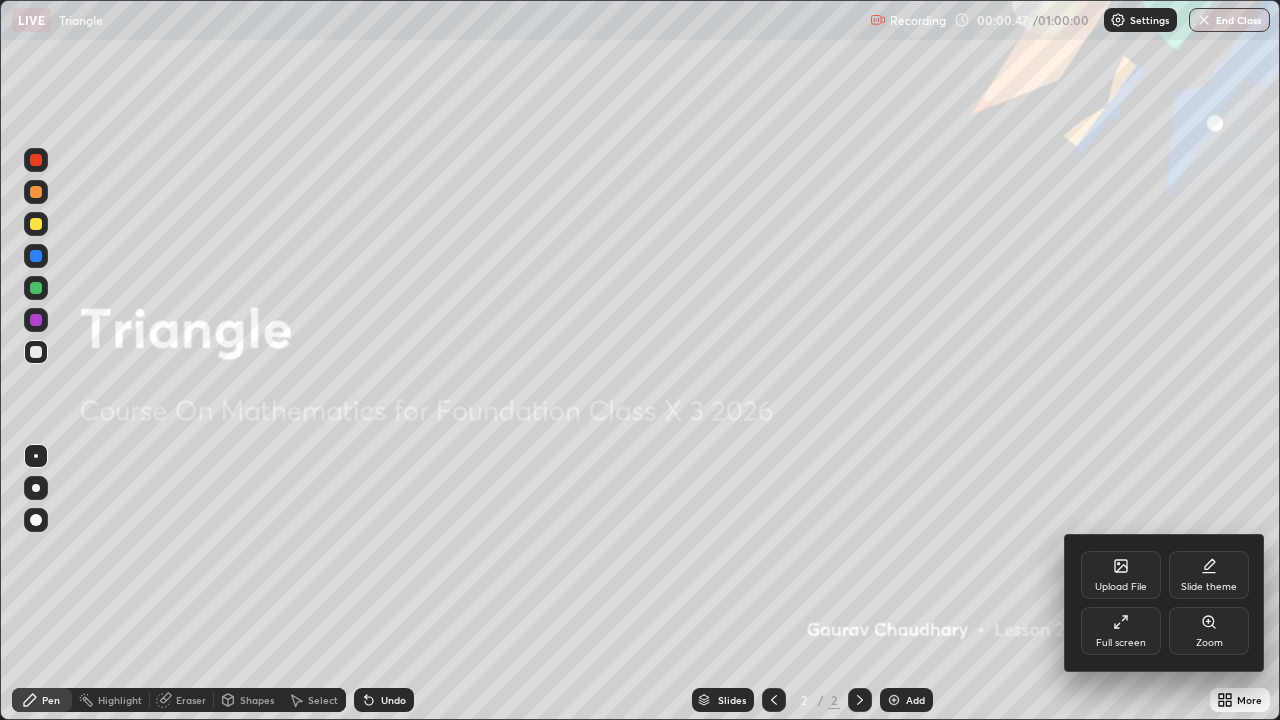click on "Full screen" at bounding box center [1121, 631] 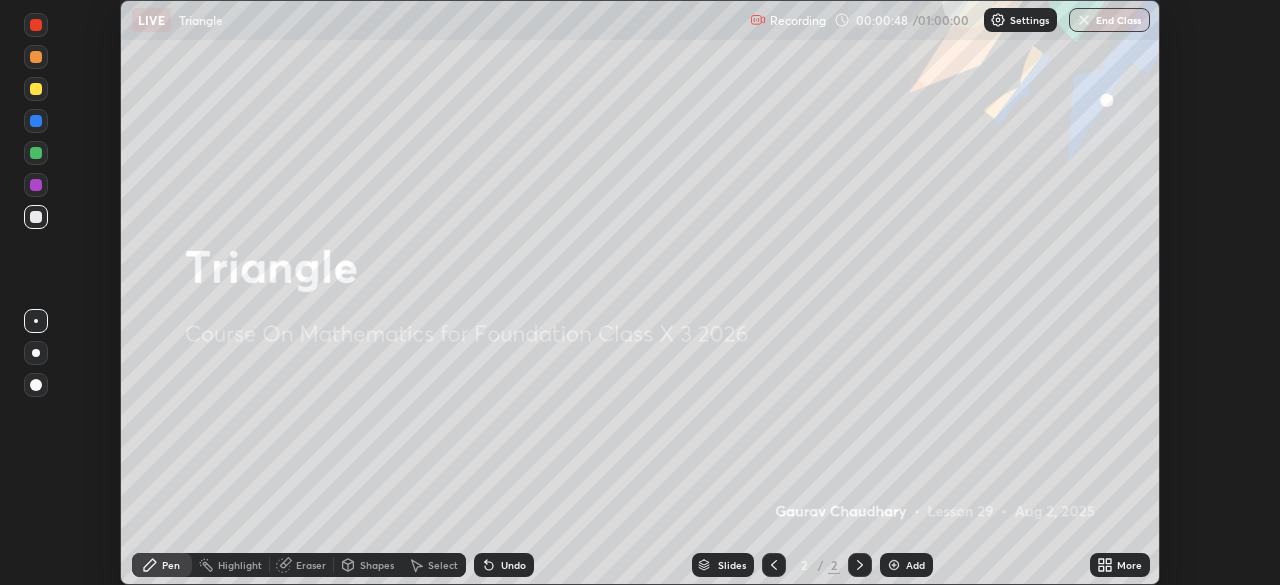 scroll, scrollTop: 585, scrollLeft: 1280, axis: both 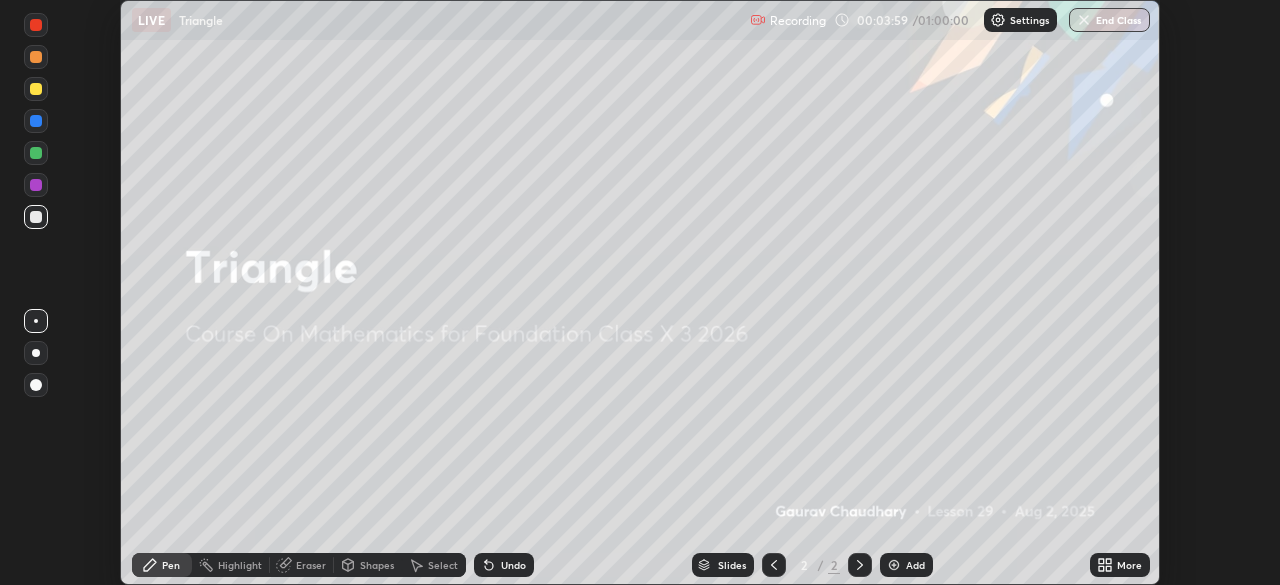 click on "More" at bounding box center [1120, 565] 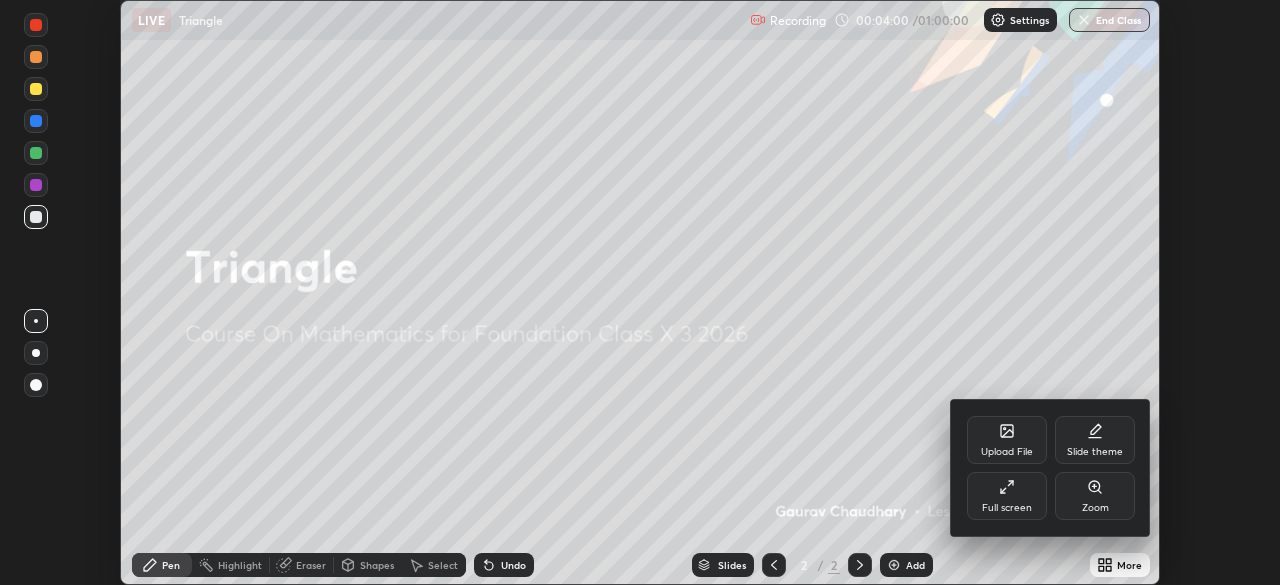 click on "Full screen" at bounding box center (1007, 508) 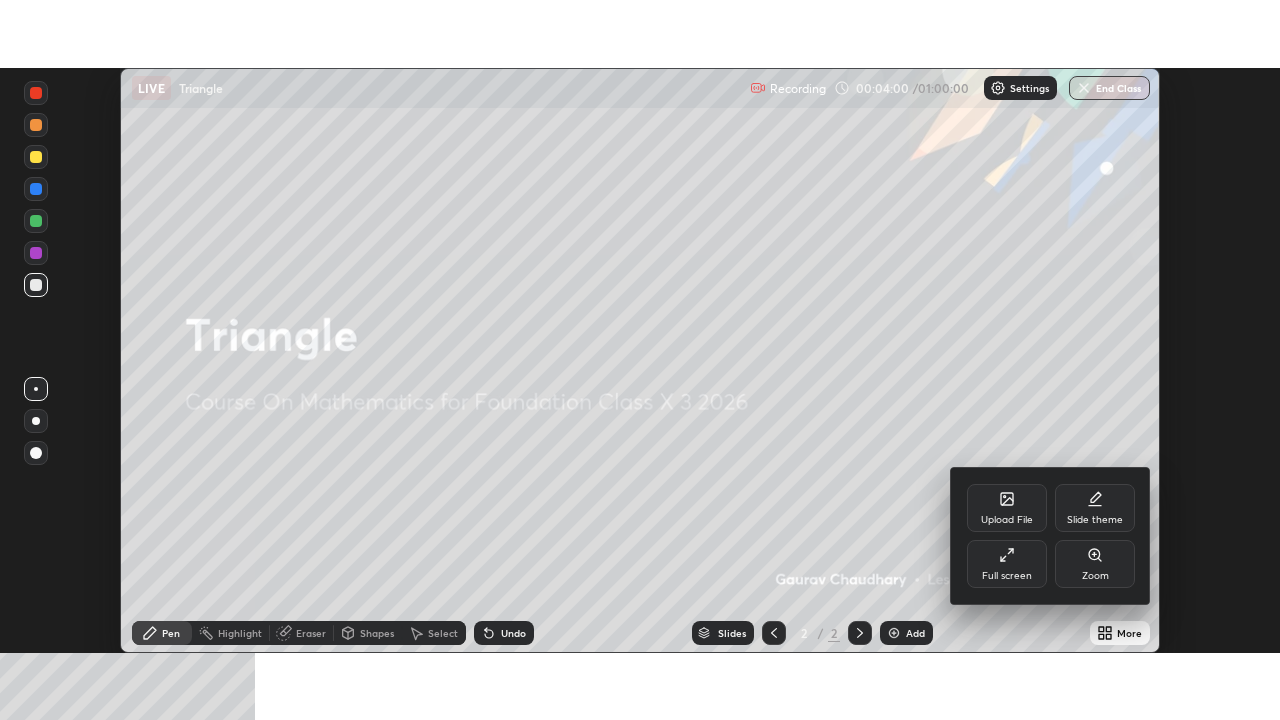 scroll, scrollTop: 99280, scrollLeft: 98720, axis: both 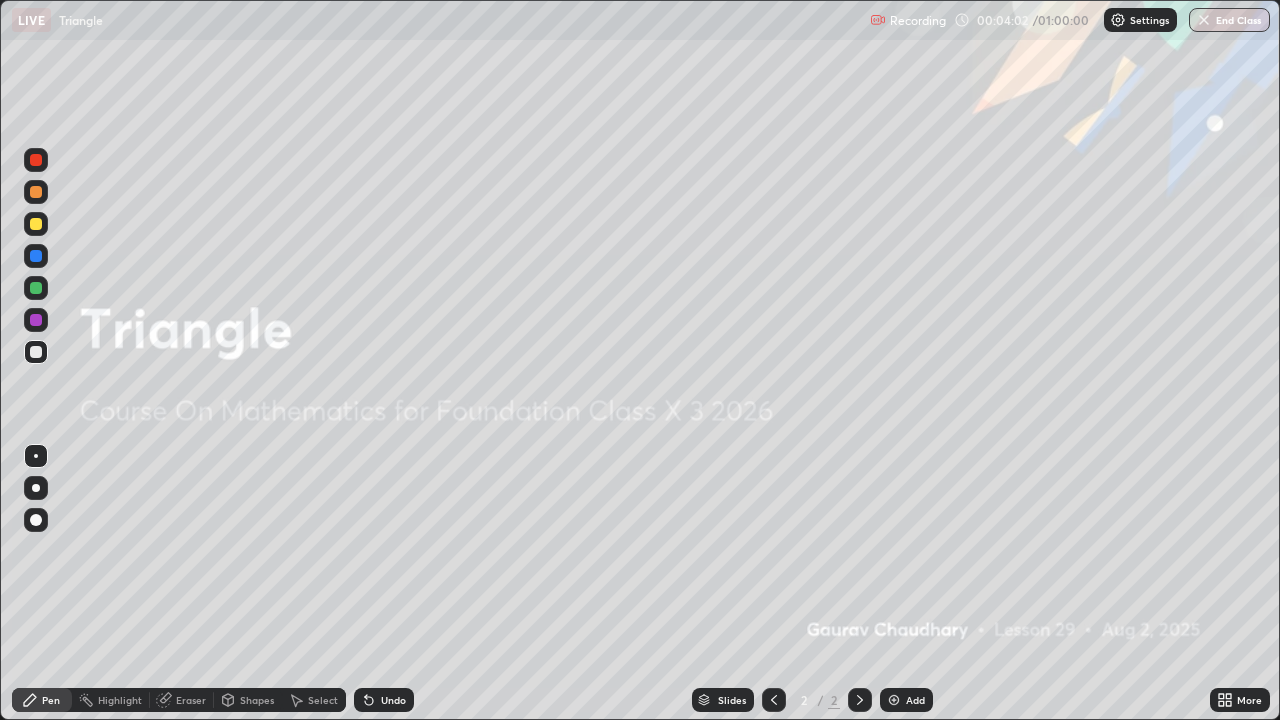 click at bounding box center (36, 320) 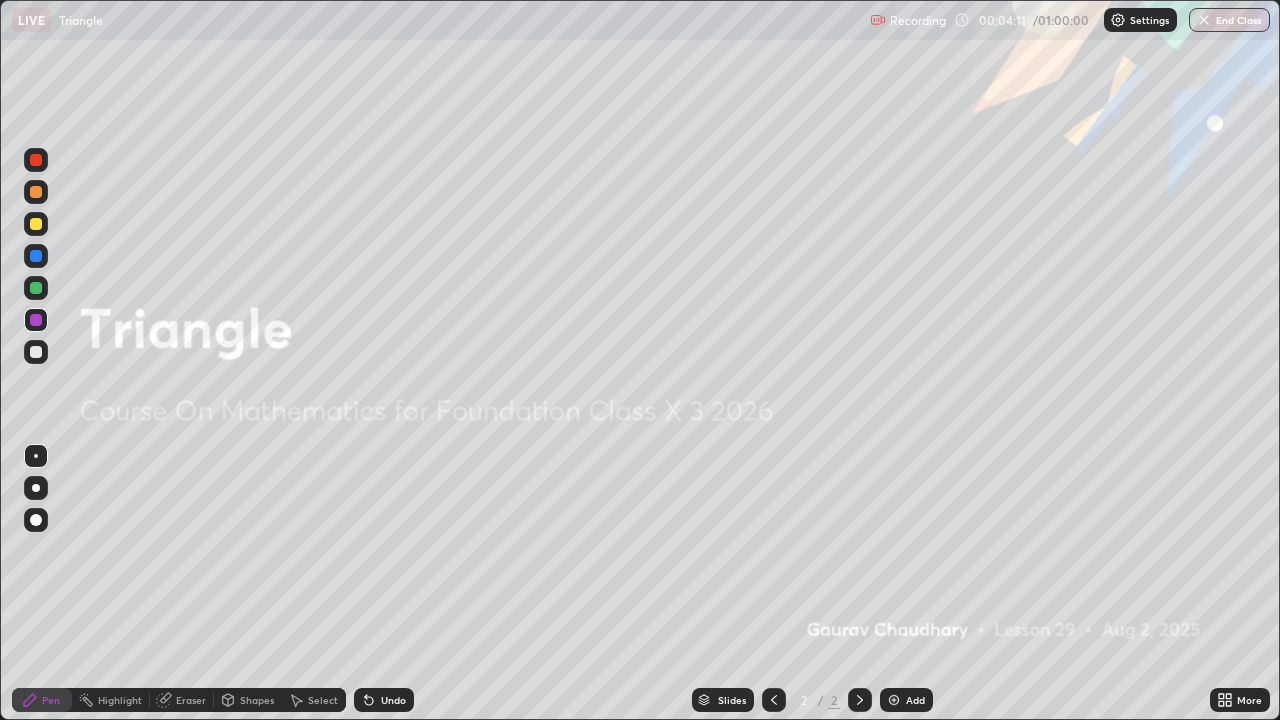 click on "Add" at bounding box center (906, 700) 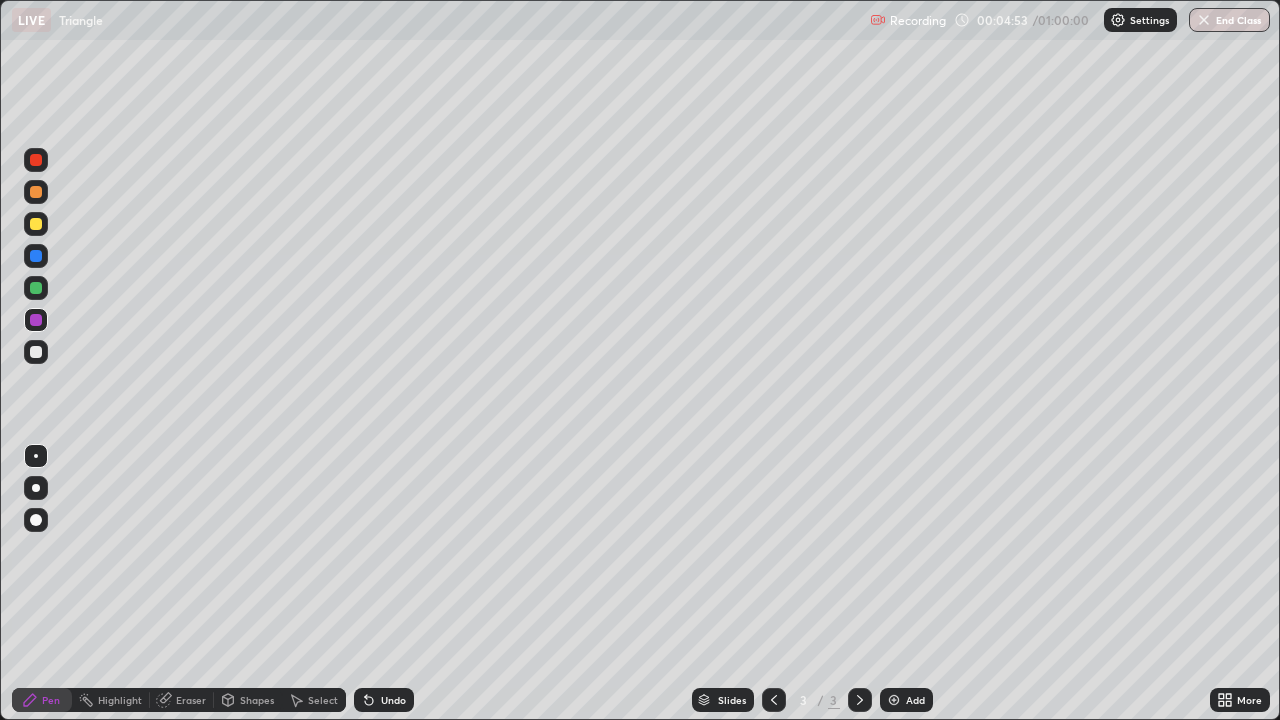 click at bounding box center [894, 700] 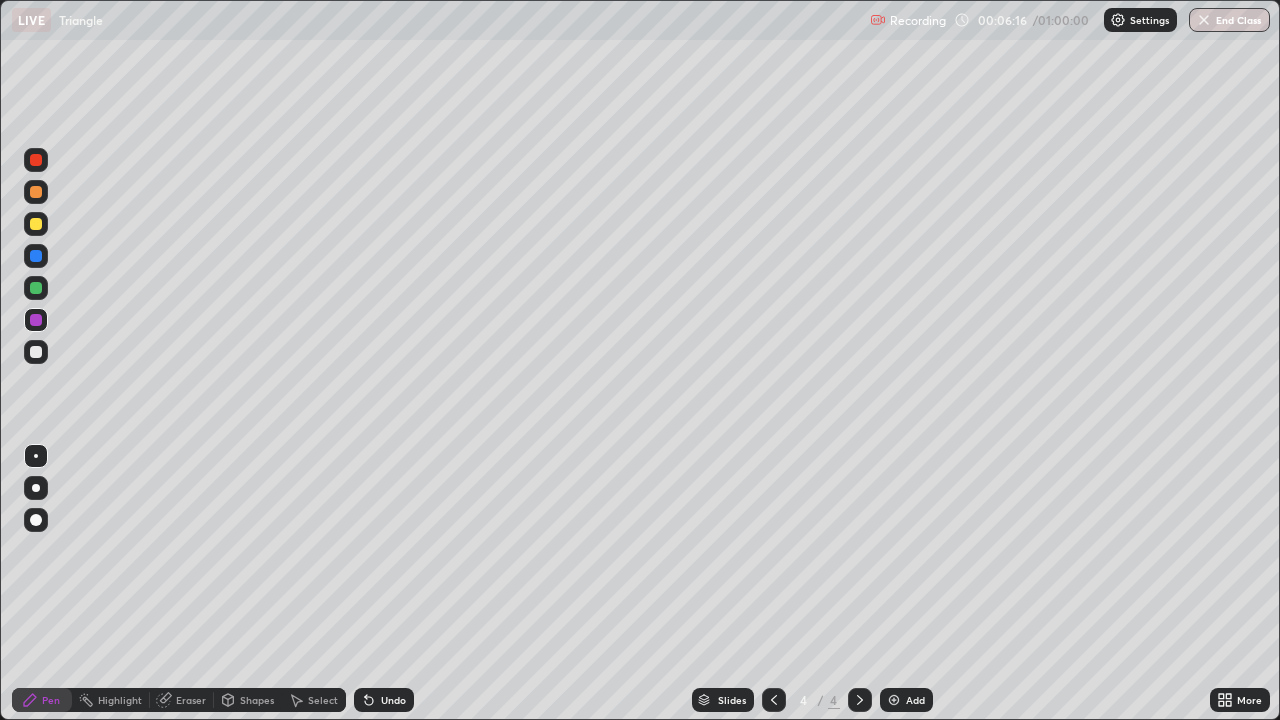 click on "Undo" at bounding box center [393, 700] 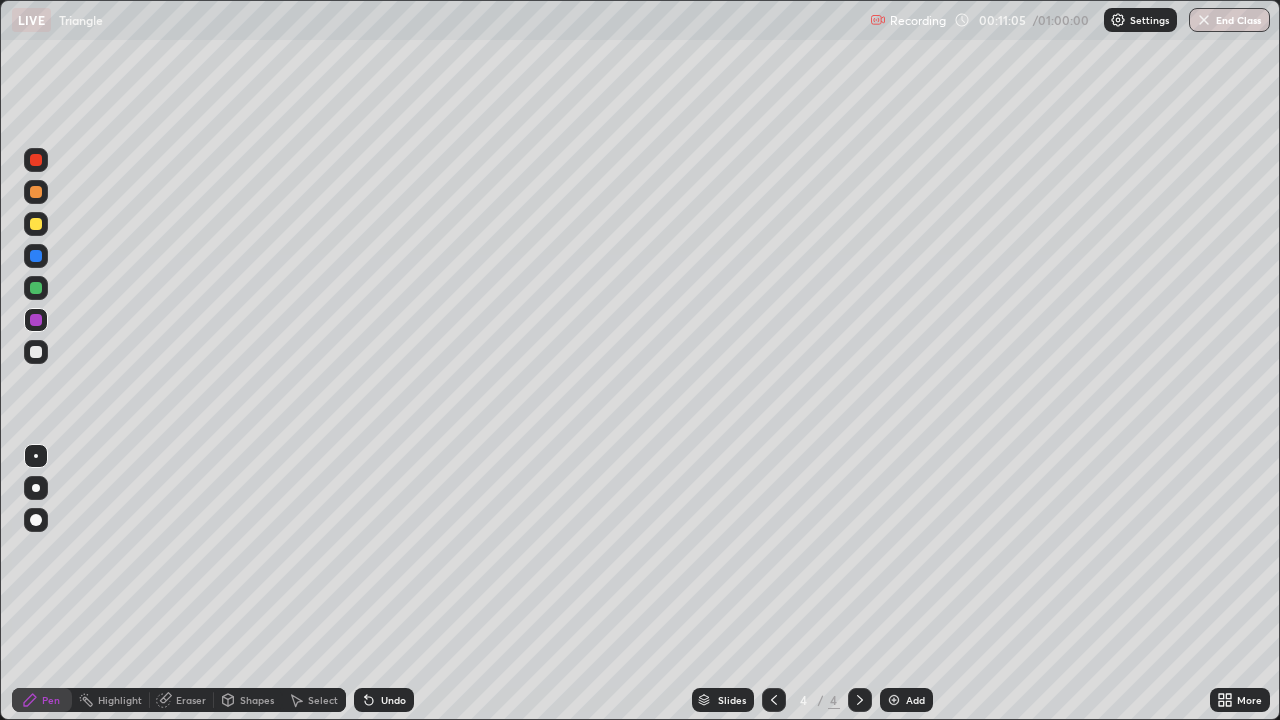 click on "Add" at bounding box center (906, 700) 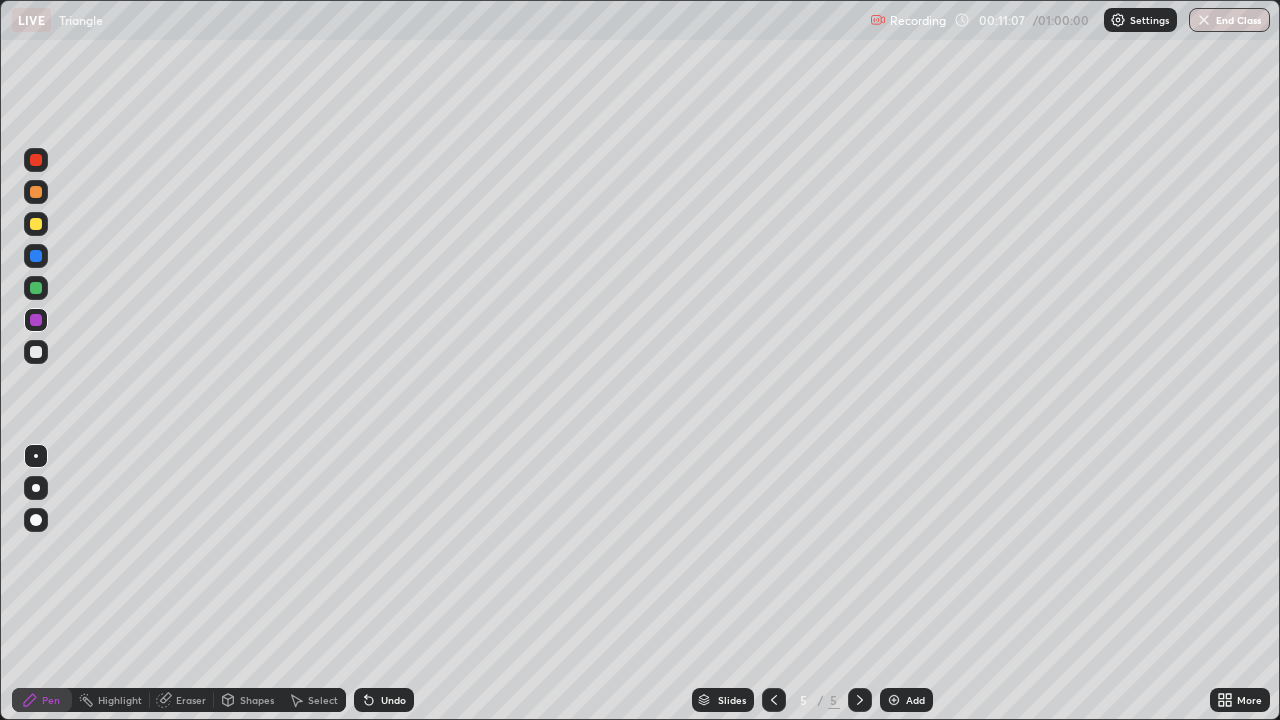 click at bounding box center (36, 352) 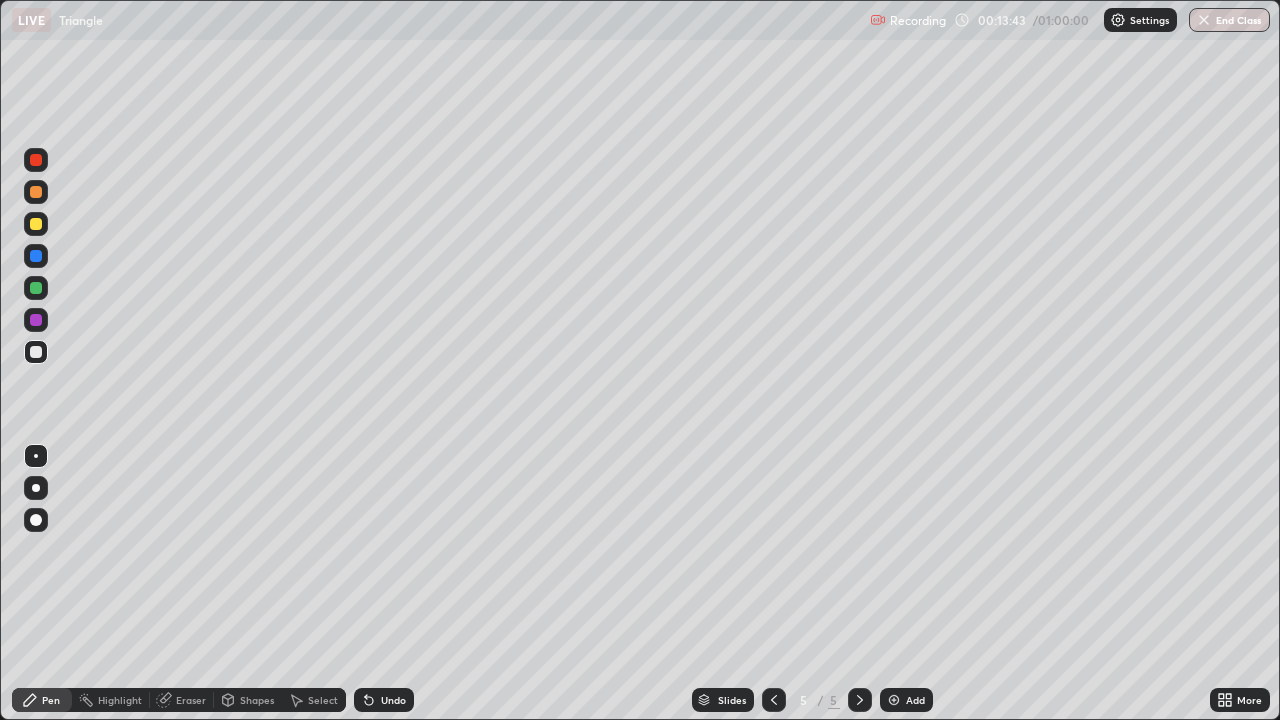 click on "Add" at bounding box center (906, 700) 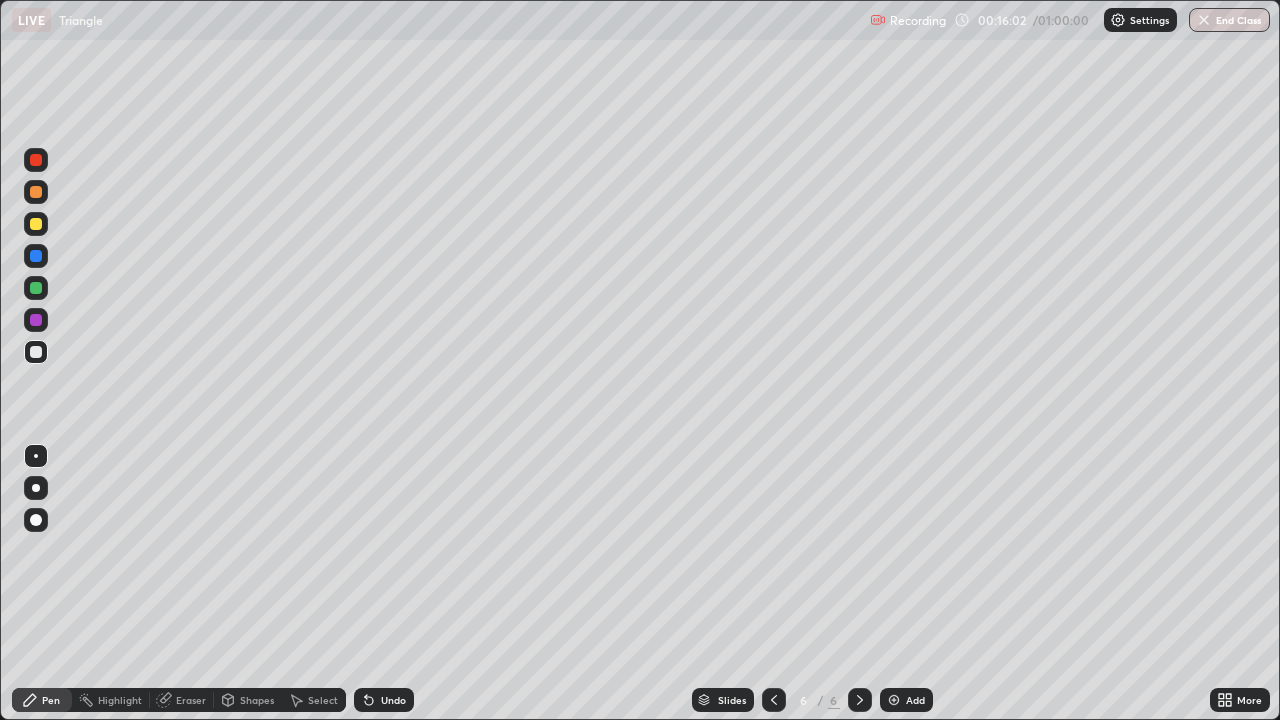 click on "Undo" at bounding box center [393, 700] 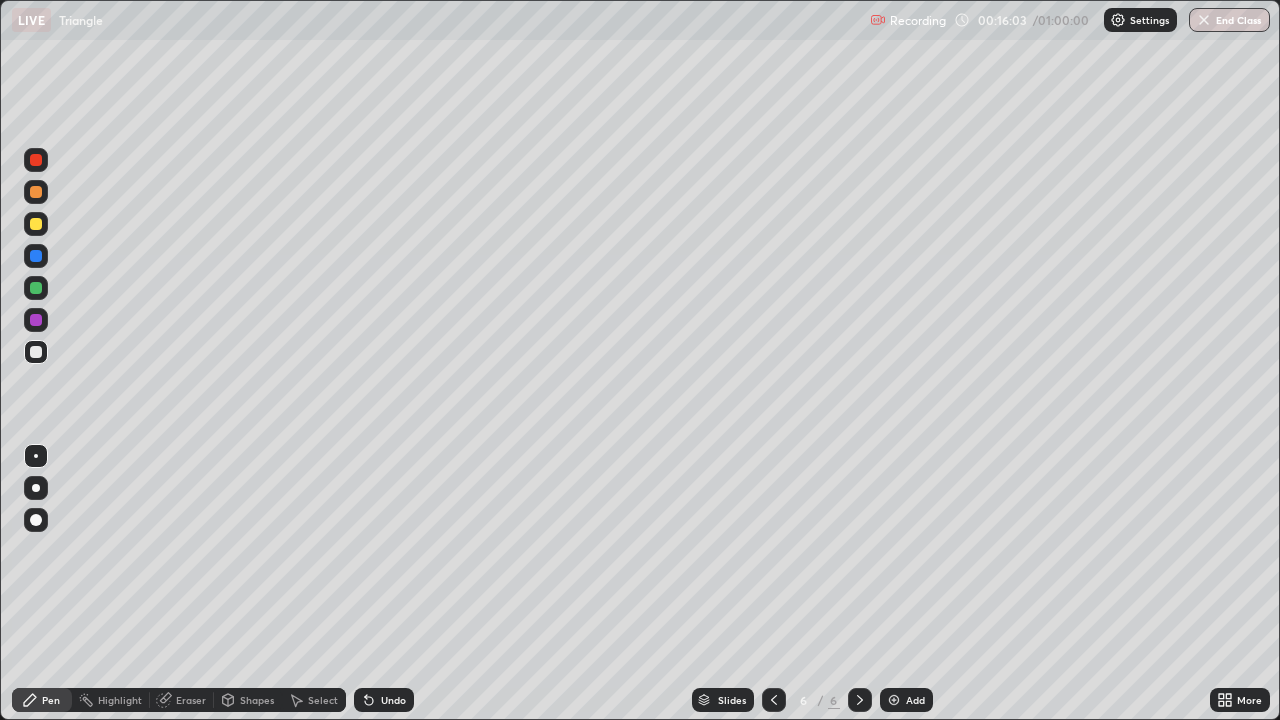 click on "Undo" at bounding box center (384, 700) 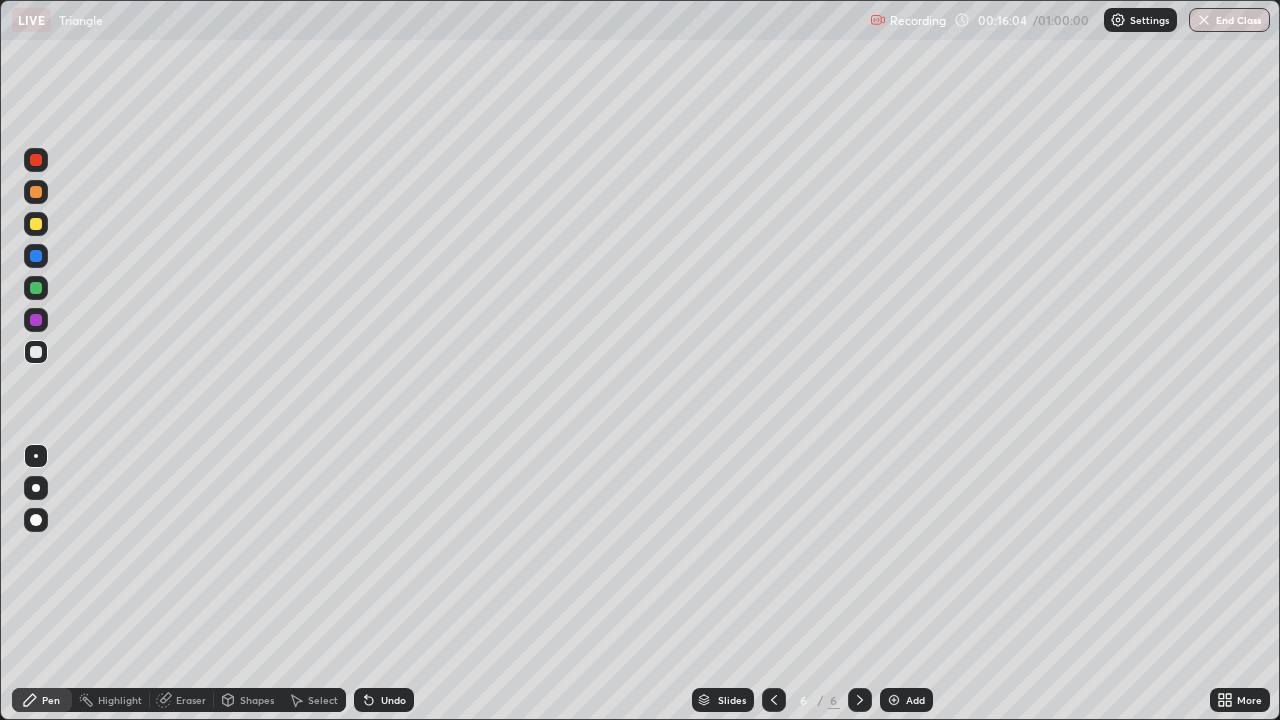 click on "Undo" at bounding box center (393, 700) 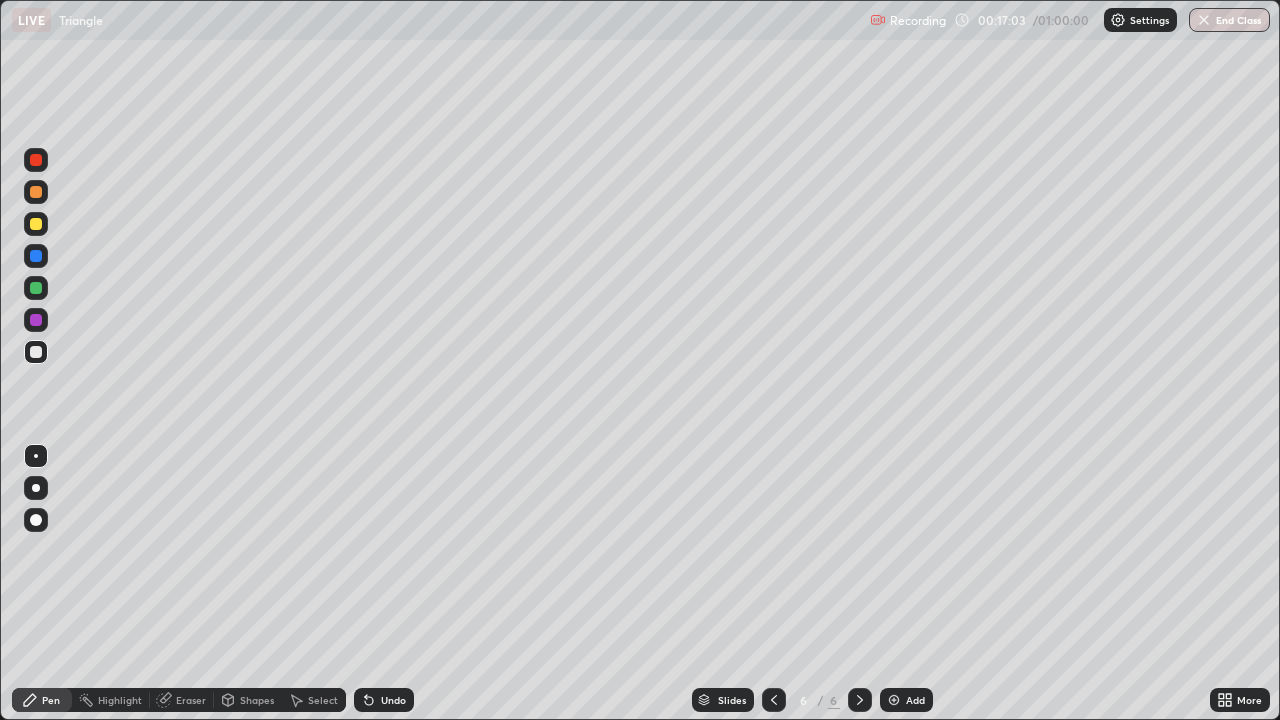 click on "Add" at bounding box center (915, 700) 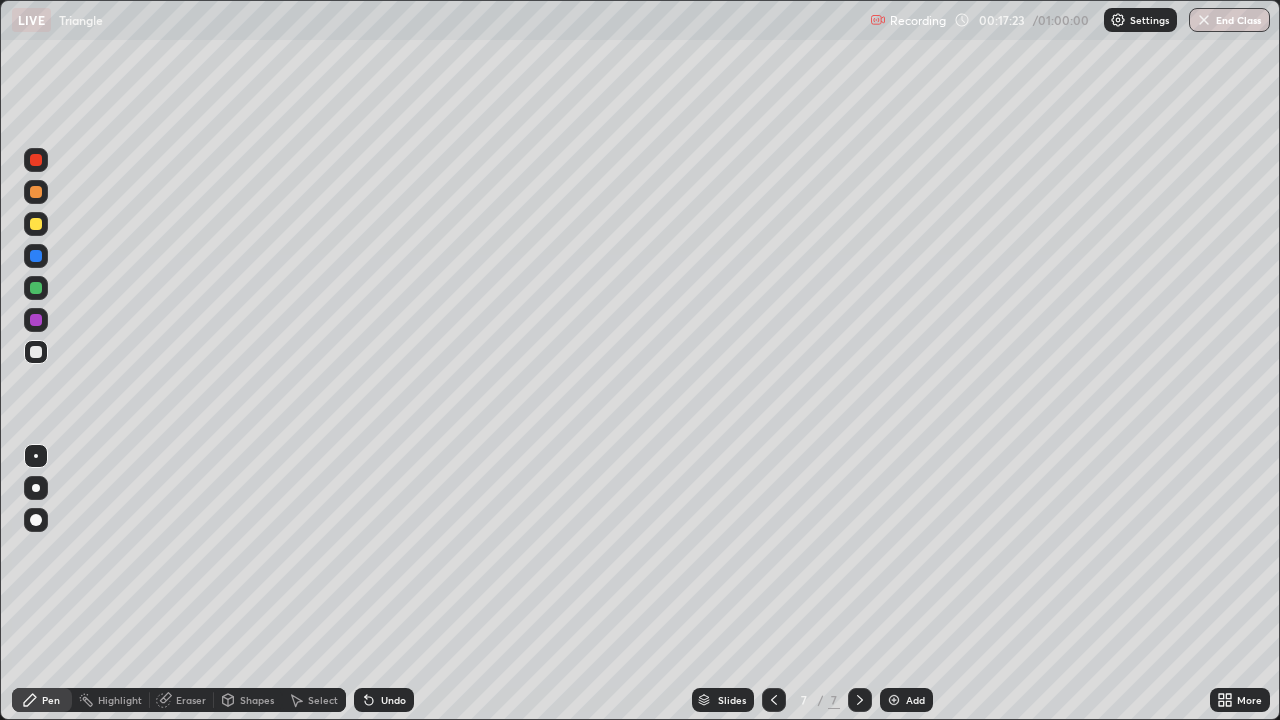 click on "Undo" at bounding box center (384, 700) 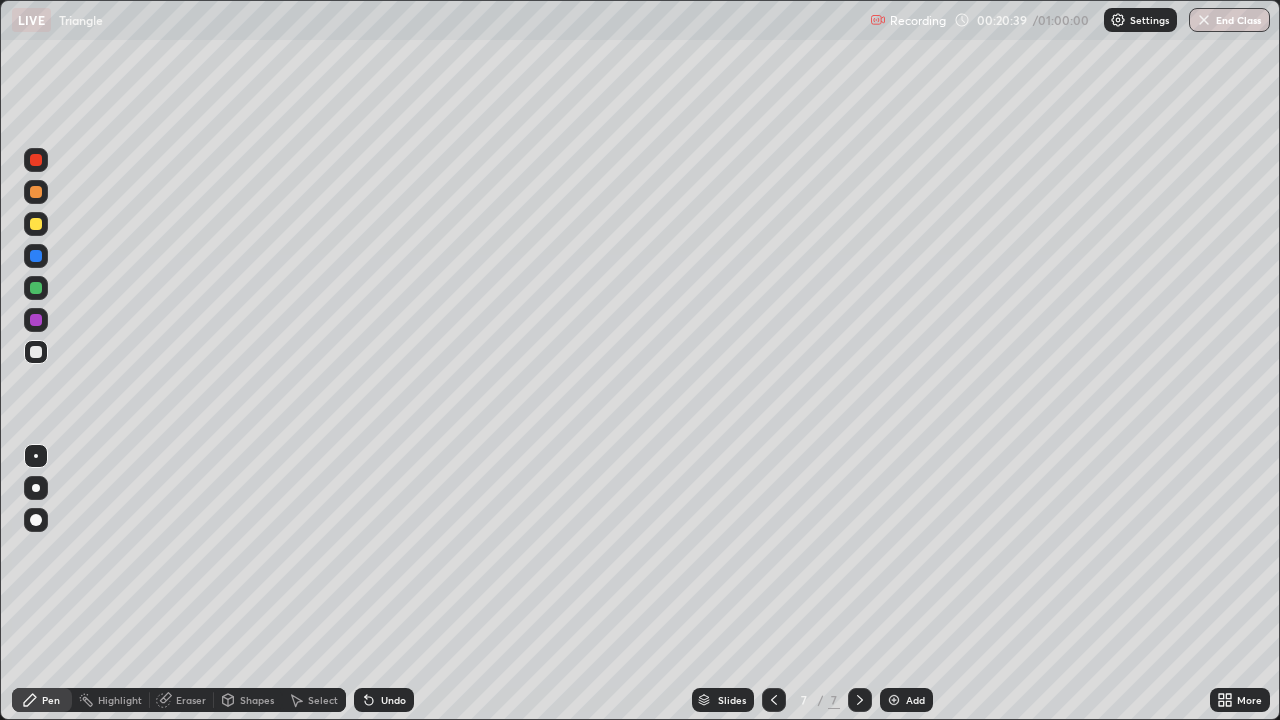 click at bounding box center (894, 700) 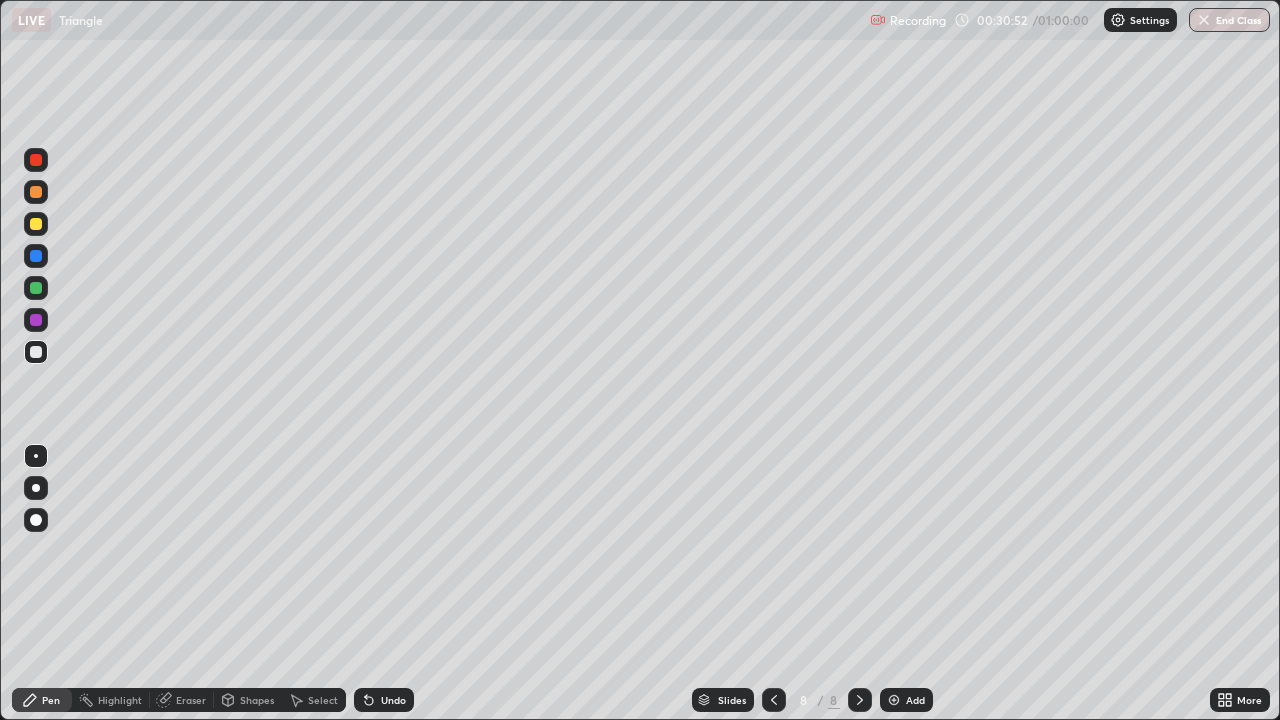 click at bounding box center [894, 700] 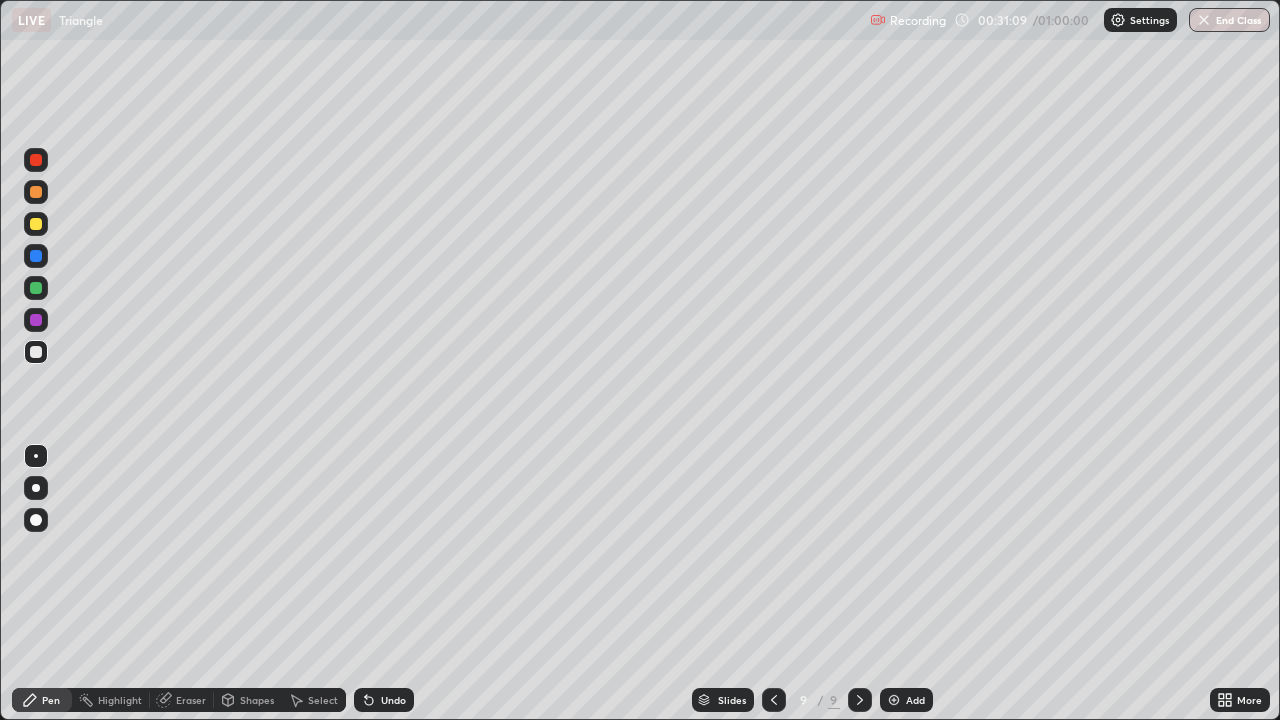 click on "Undo" at bounding box center [380, 700] 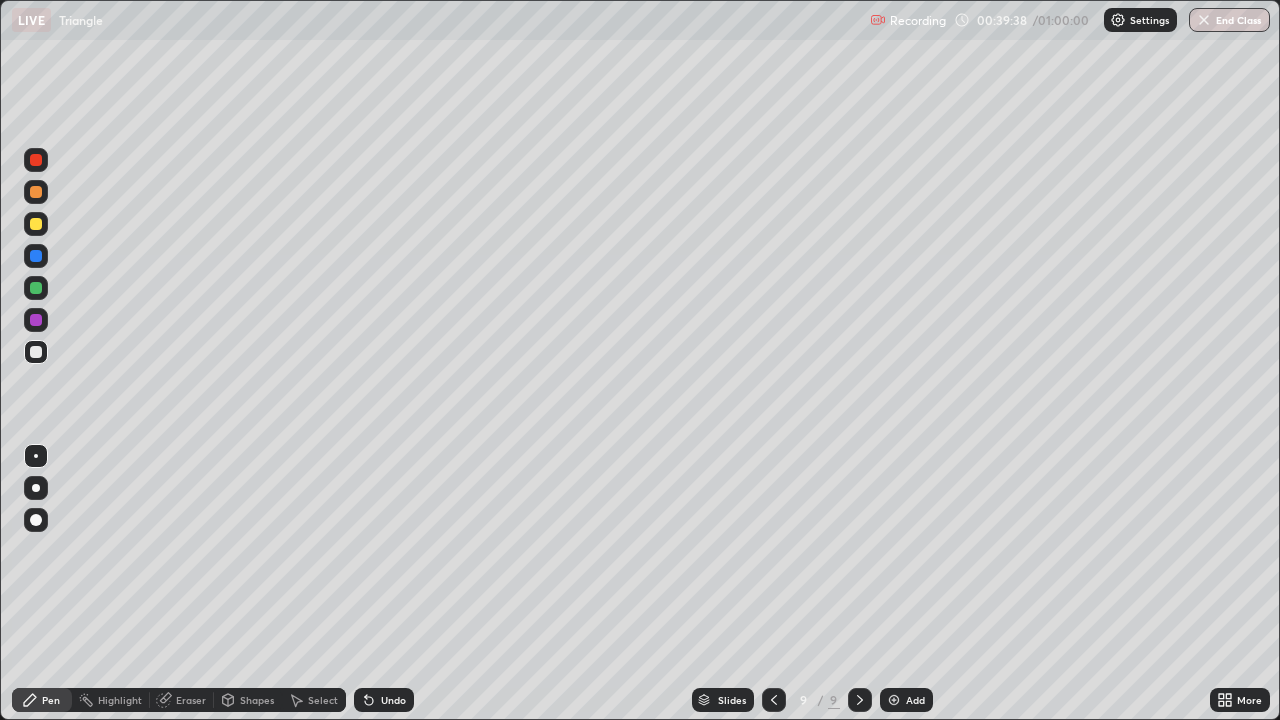 click at bounding box center (894, 700) 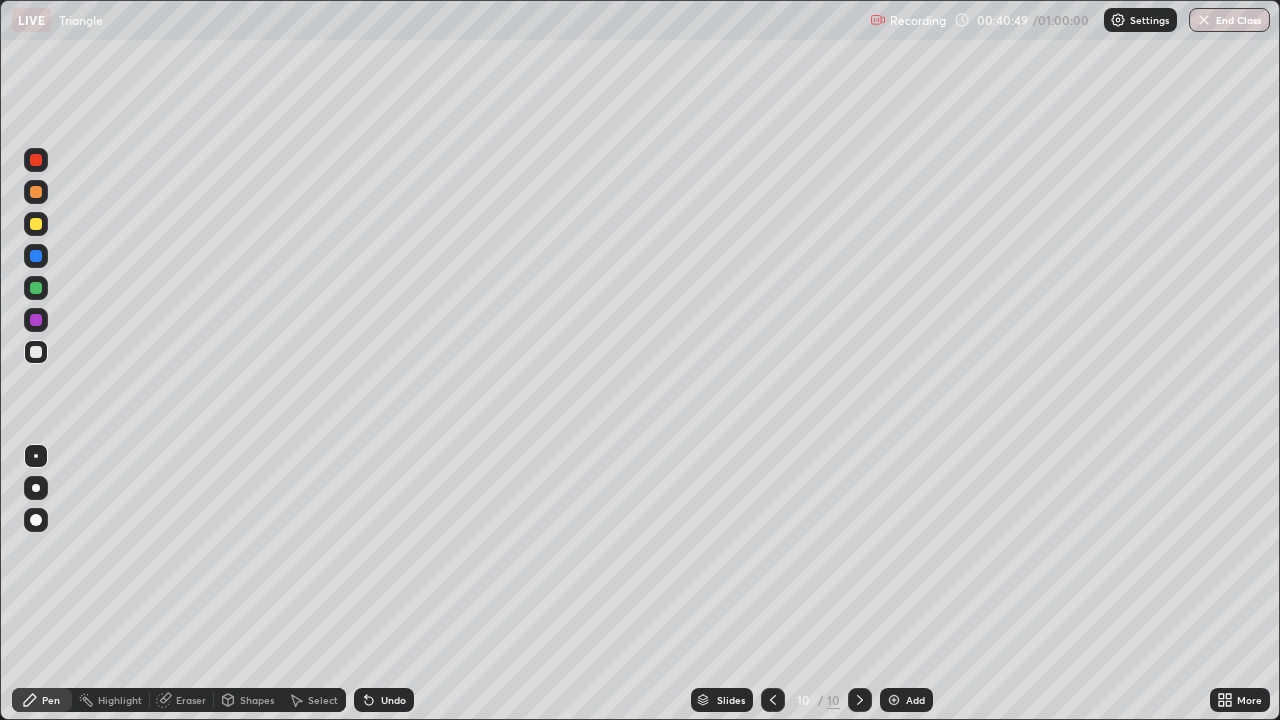 click on "Undo" at bounding box center (384, 700) 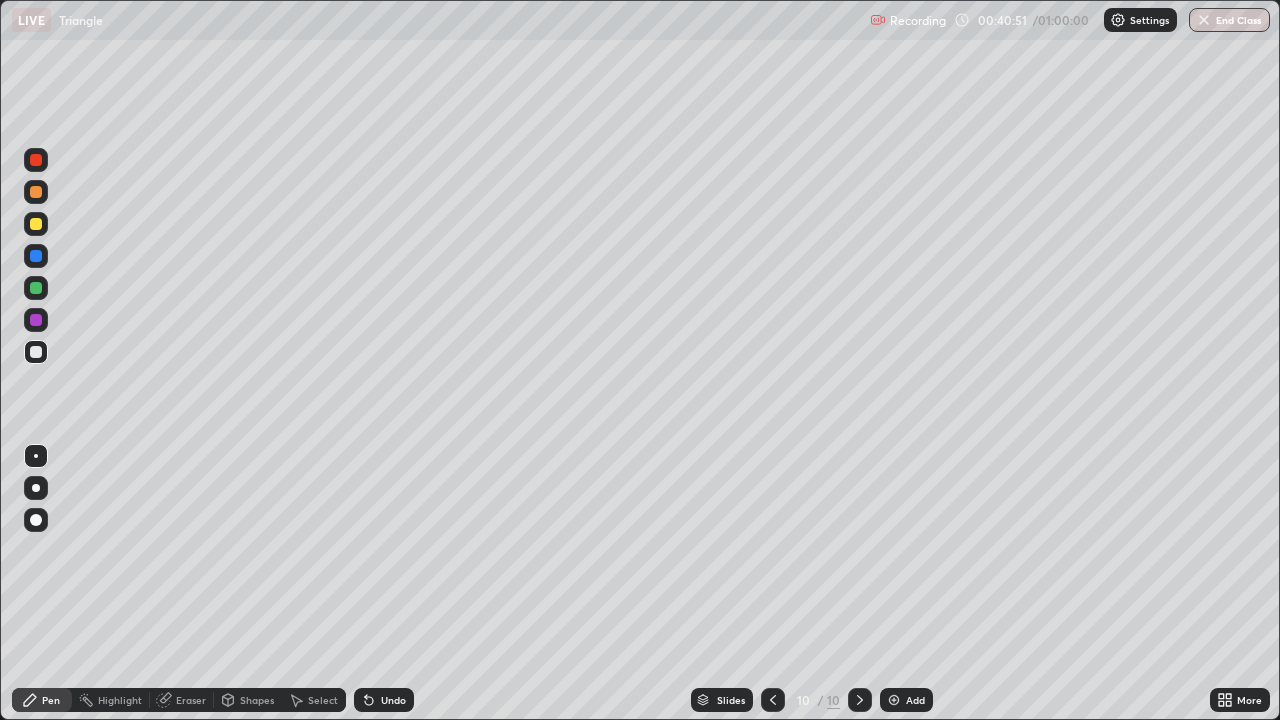 click on "Eraser" at bounding box center (182, 700) 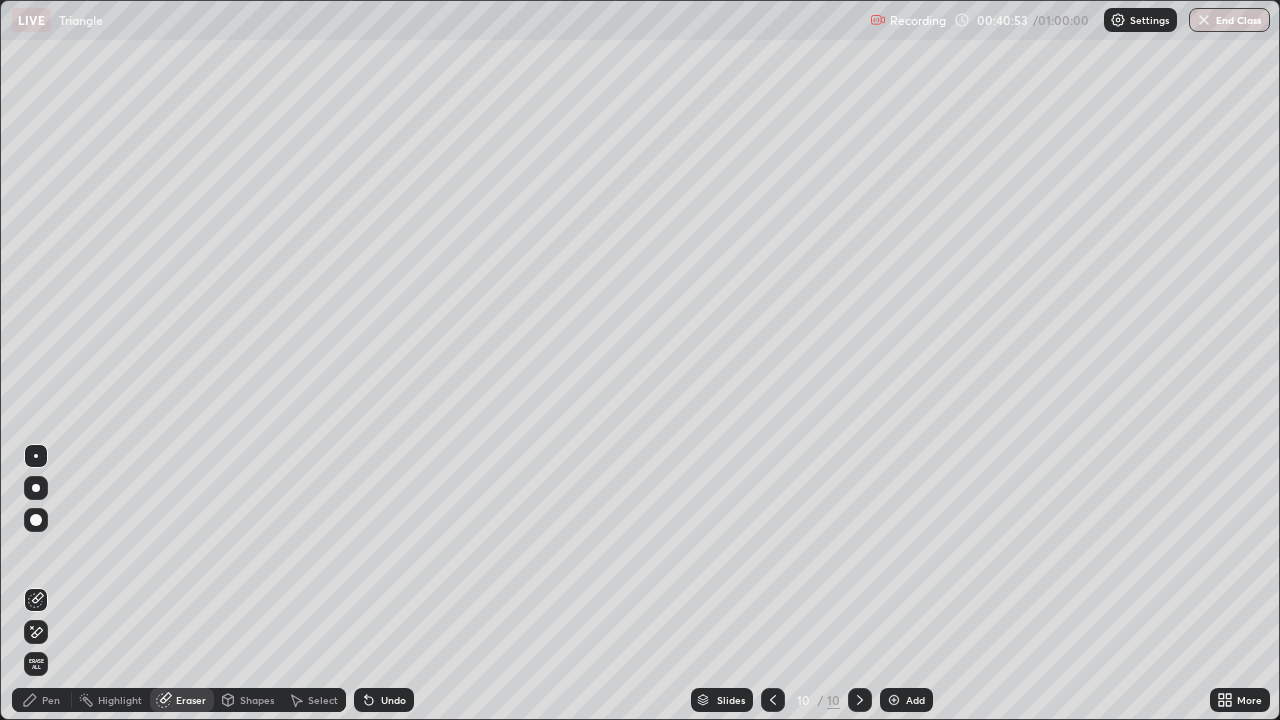 click on "Pen" at bounding box center [51, 700] 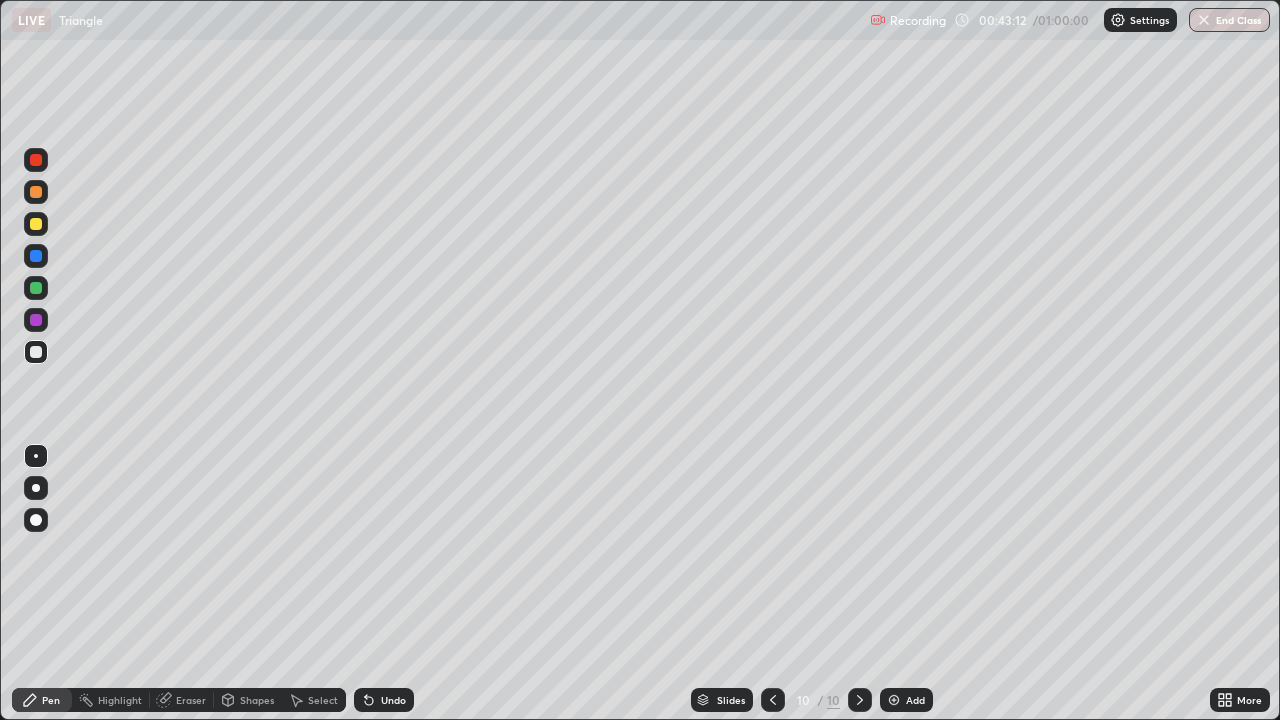 click on "Eraser" at bounding box center (191, 700) 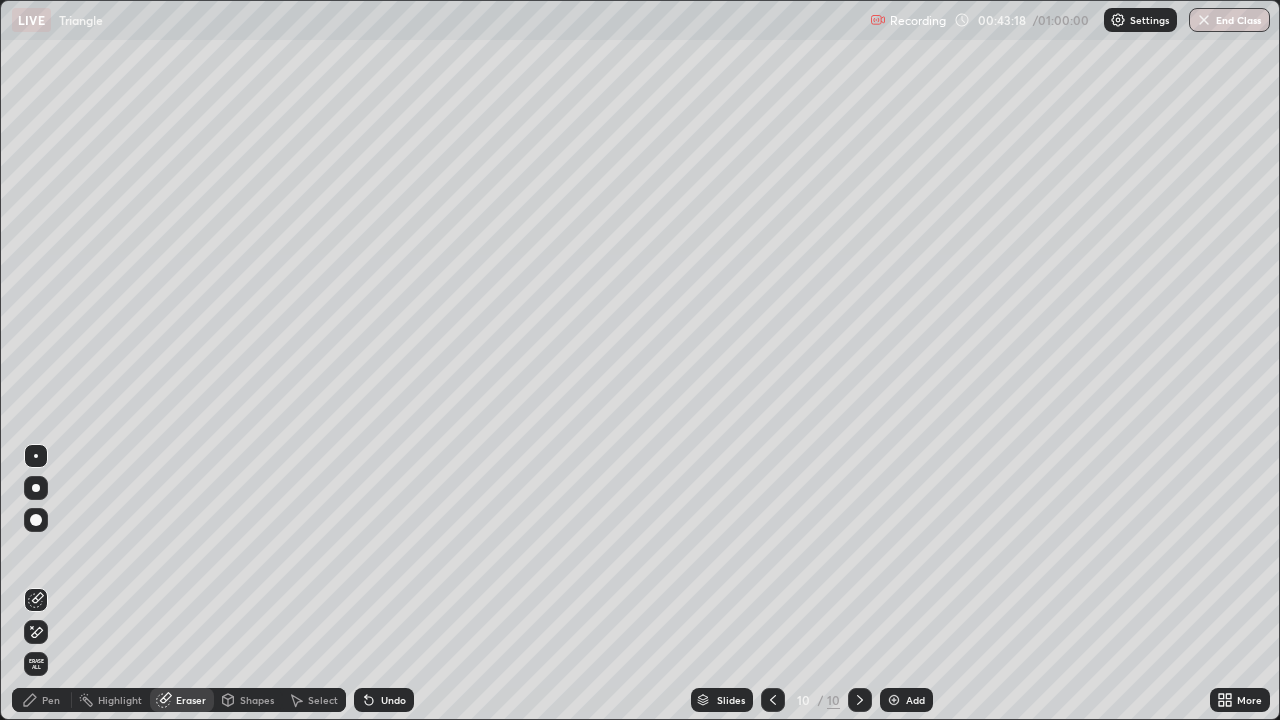 click on "Pen" at bounding box center (42, 700) 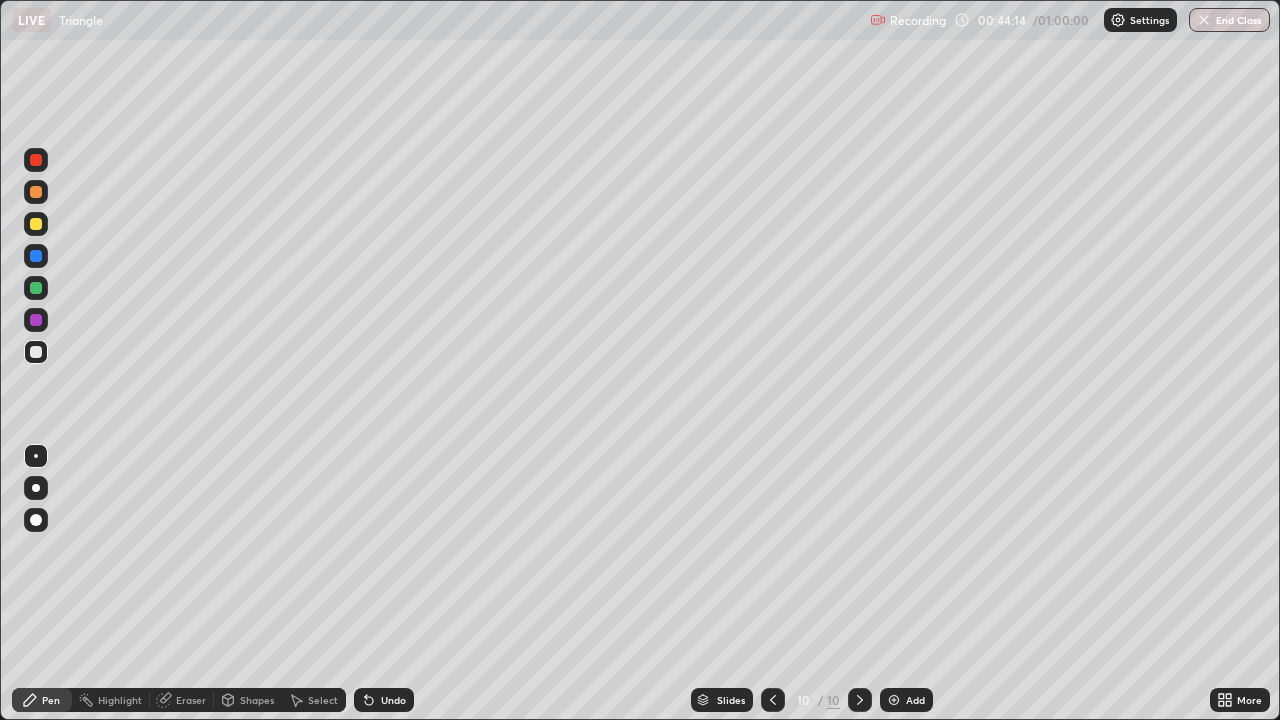 click on "Eraser" at bounding box center (182, 700) 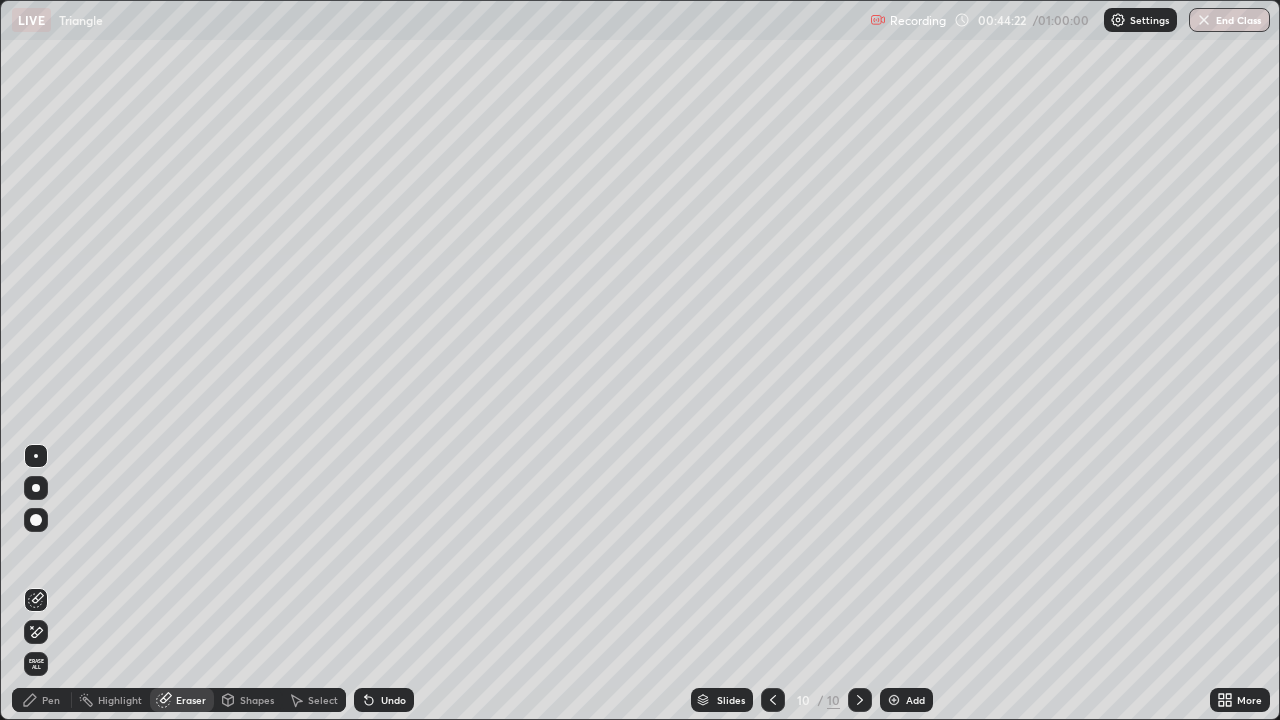 click on "Pen" at bounding box center [42, 700] 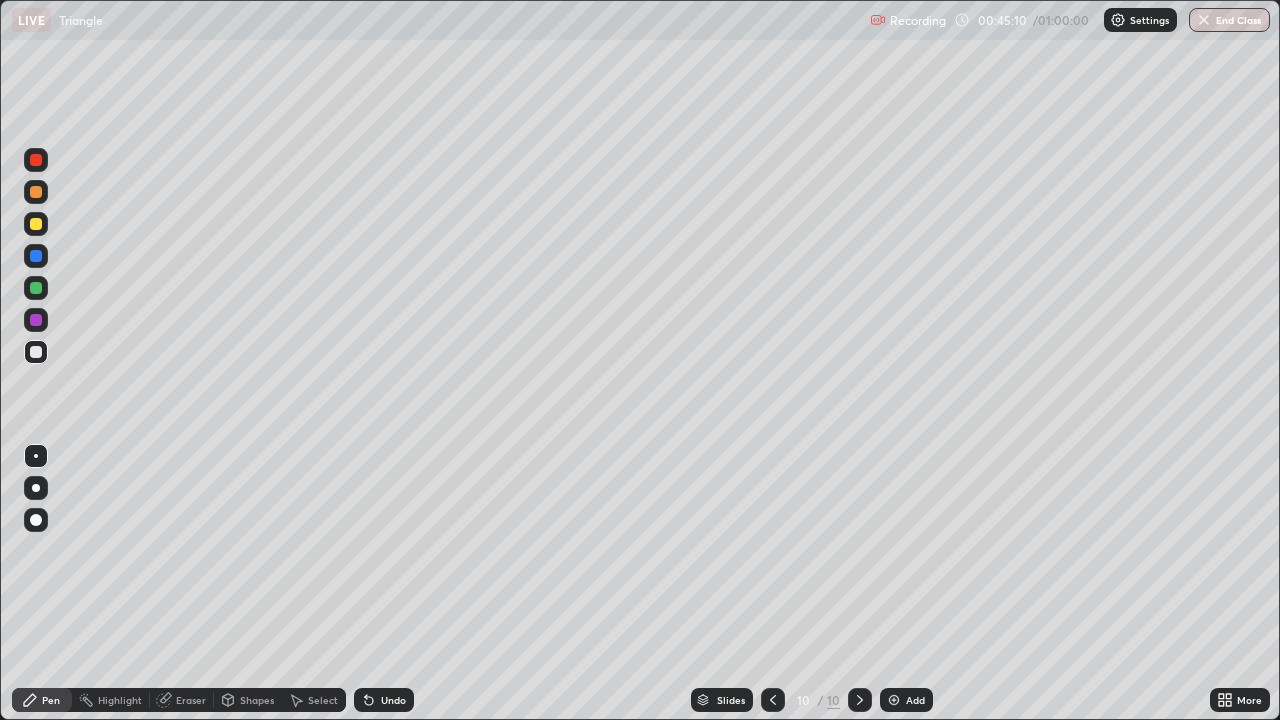 click on "Eraser" at bounding box center (191, 700) 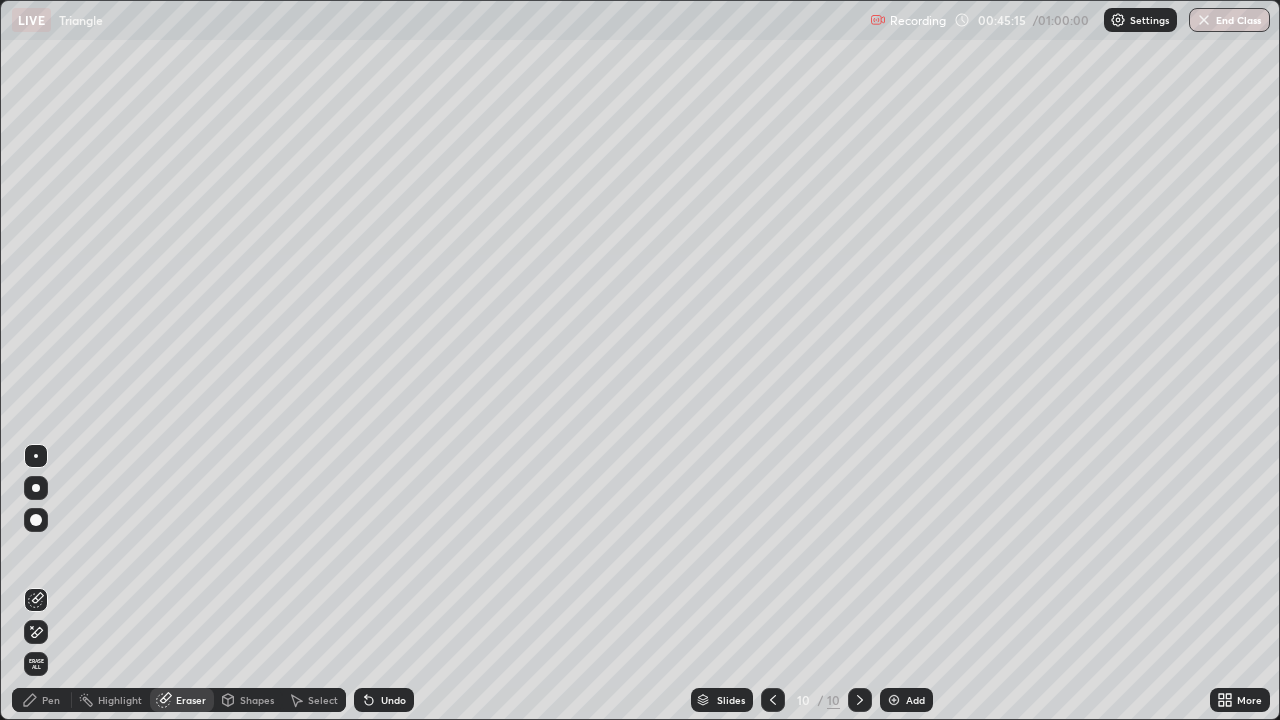click on "Pen" at bounding box center (42, 700) 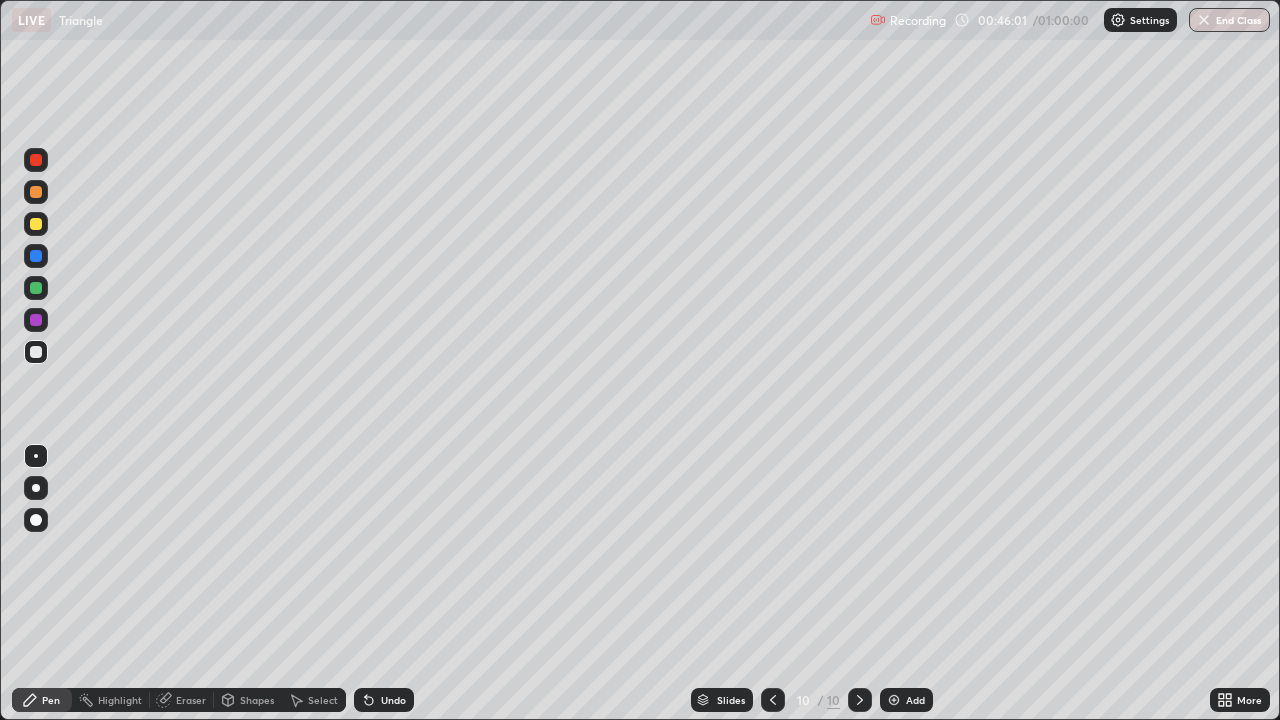 click on "Eraser" at bounding box center (191, 700) 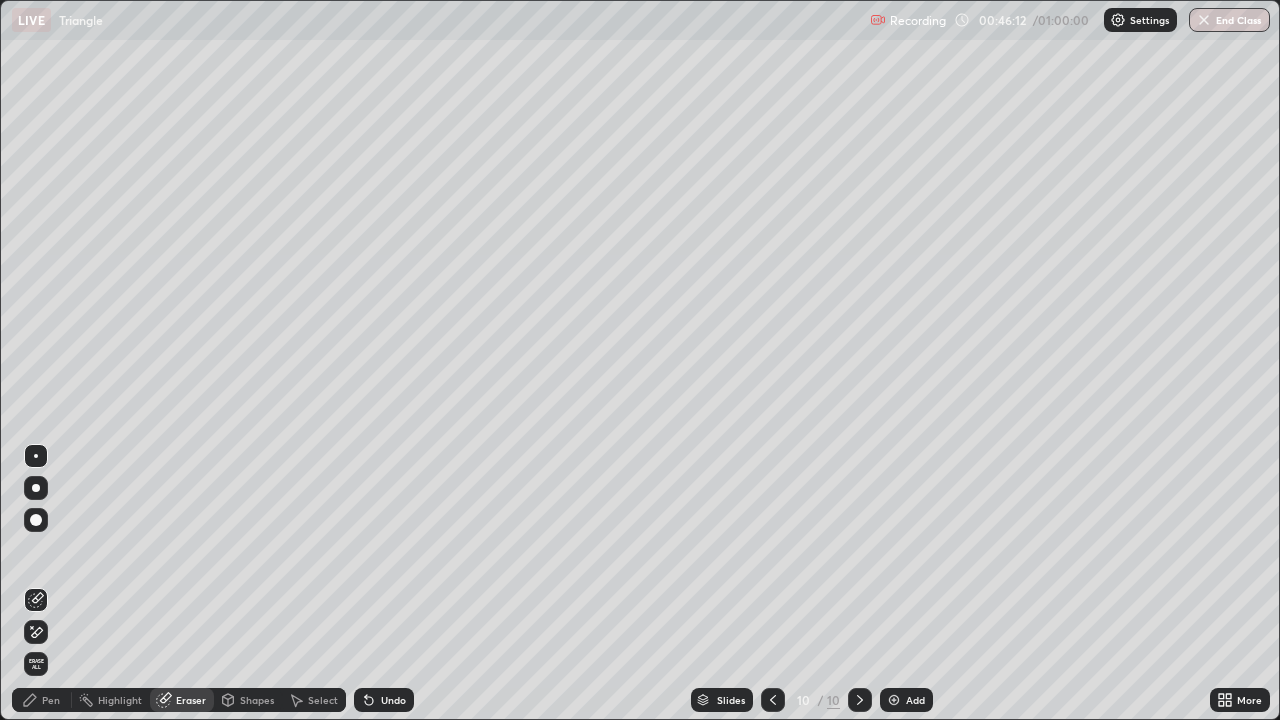 click on "Pen" at bounding box center (51, 700) 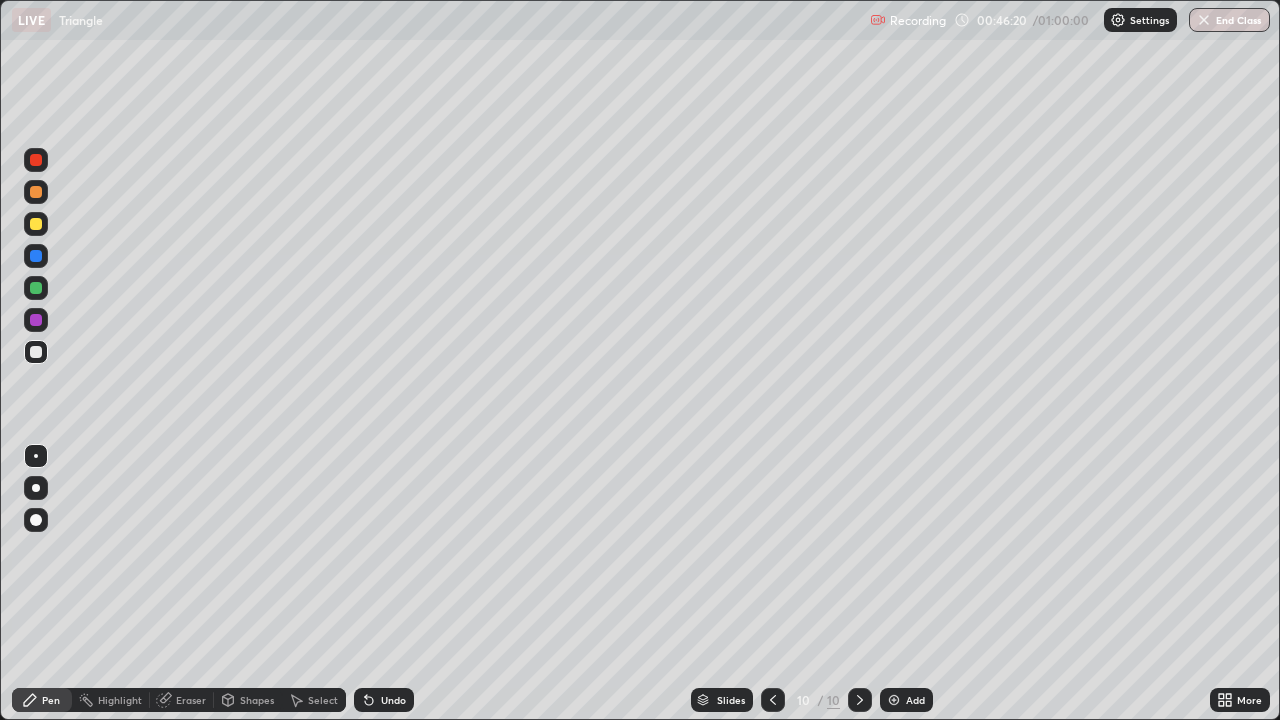 click on "Eraser" at bounding box center (182, 700) 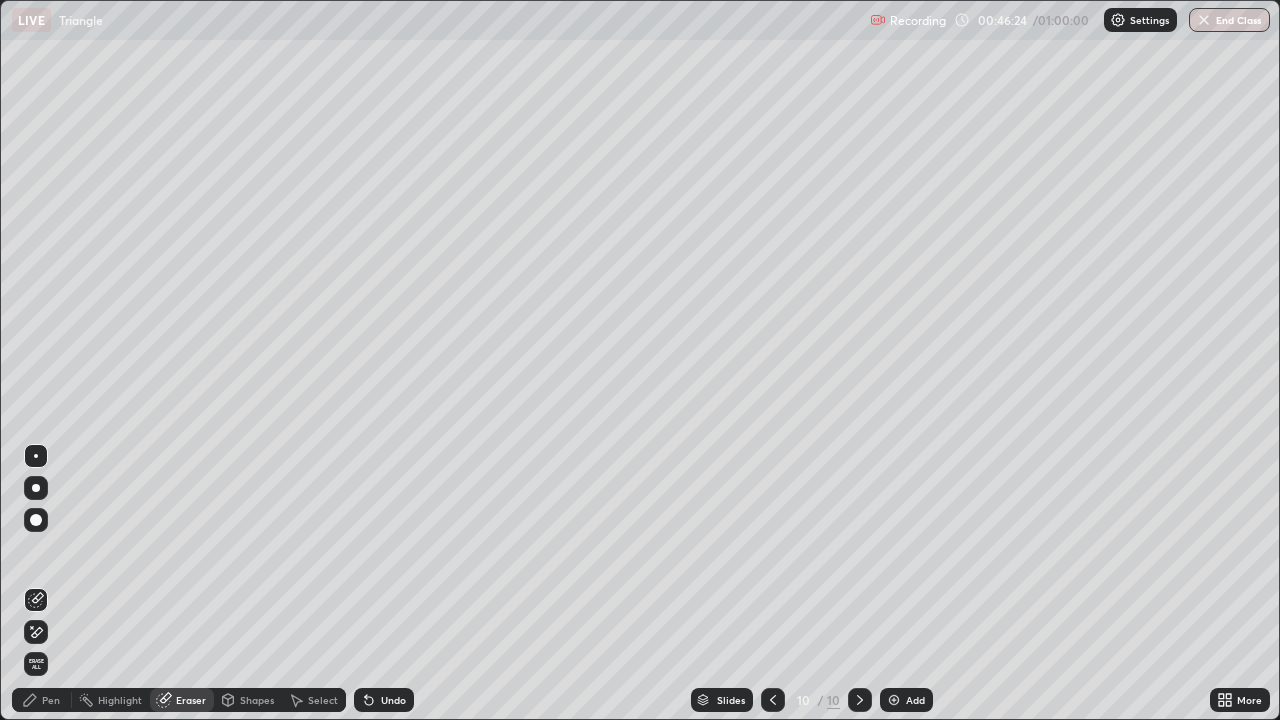 click on "Pen" at bounding box center [51, 700] 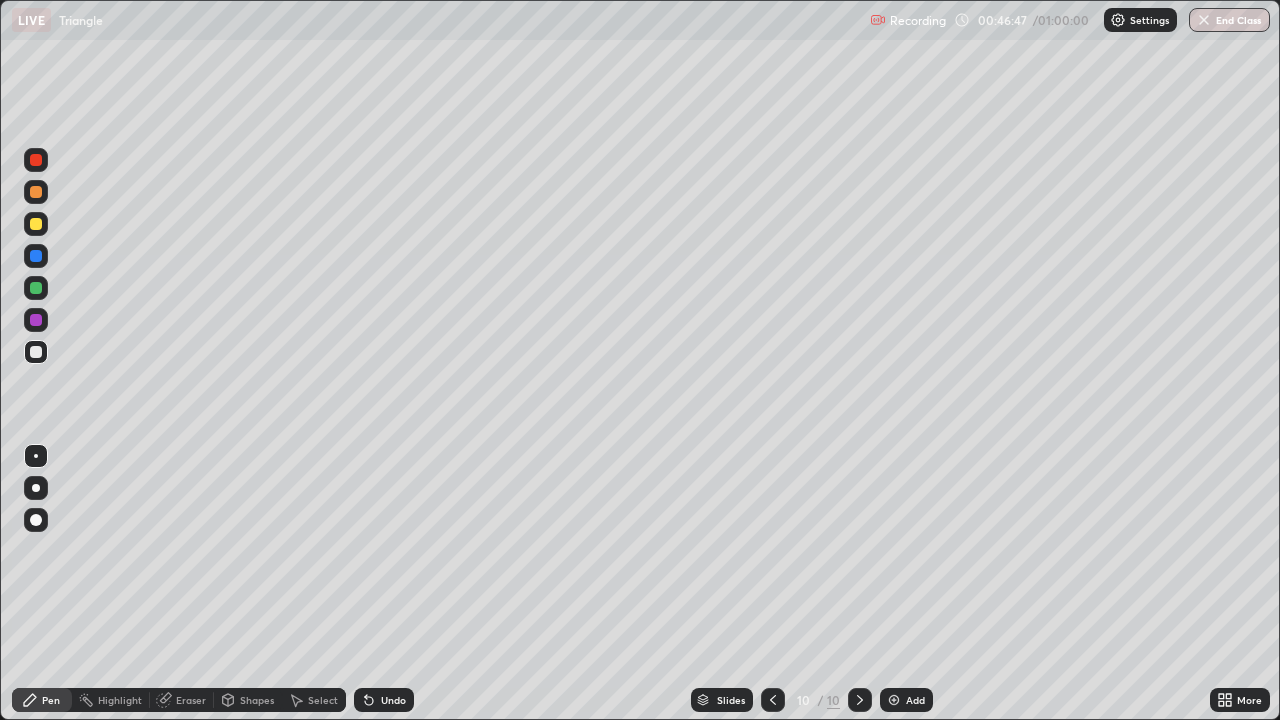 click on "Slides 10 / 10 Add" at bounding box center (812, 700) 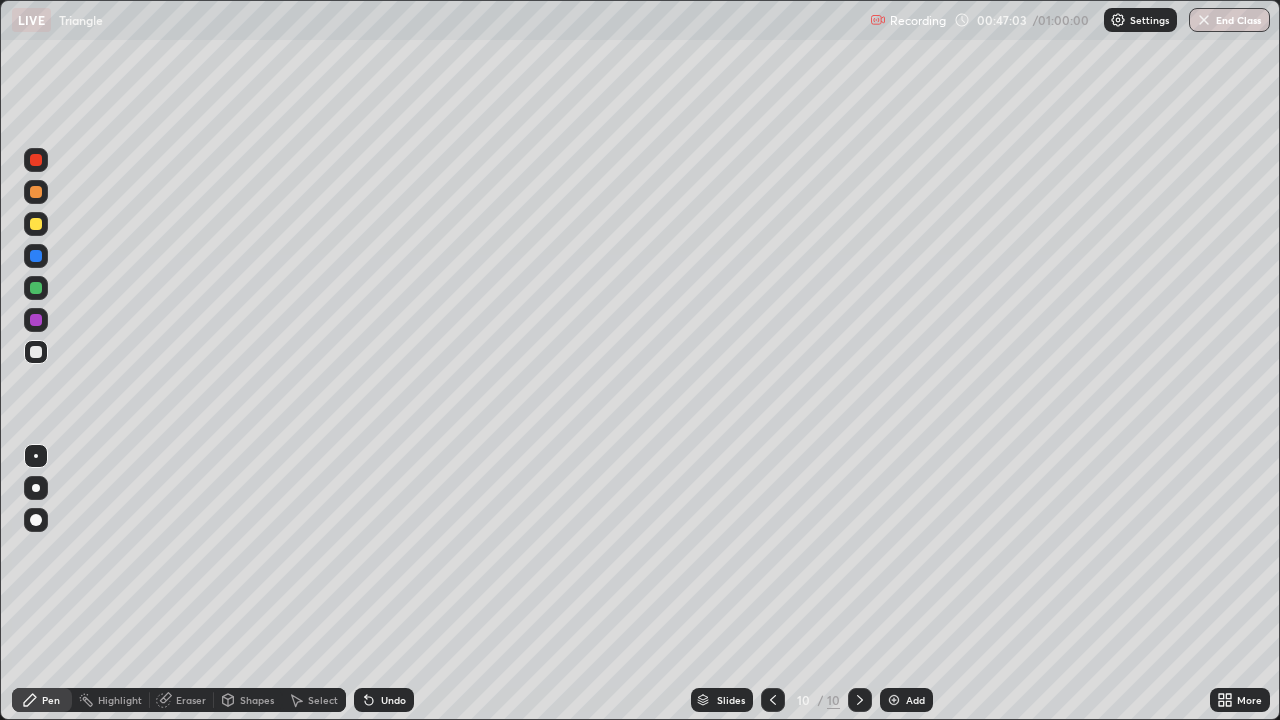 click on "Eraser" at bounding box center [191, 700] 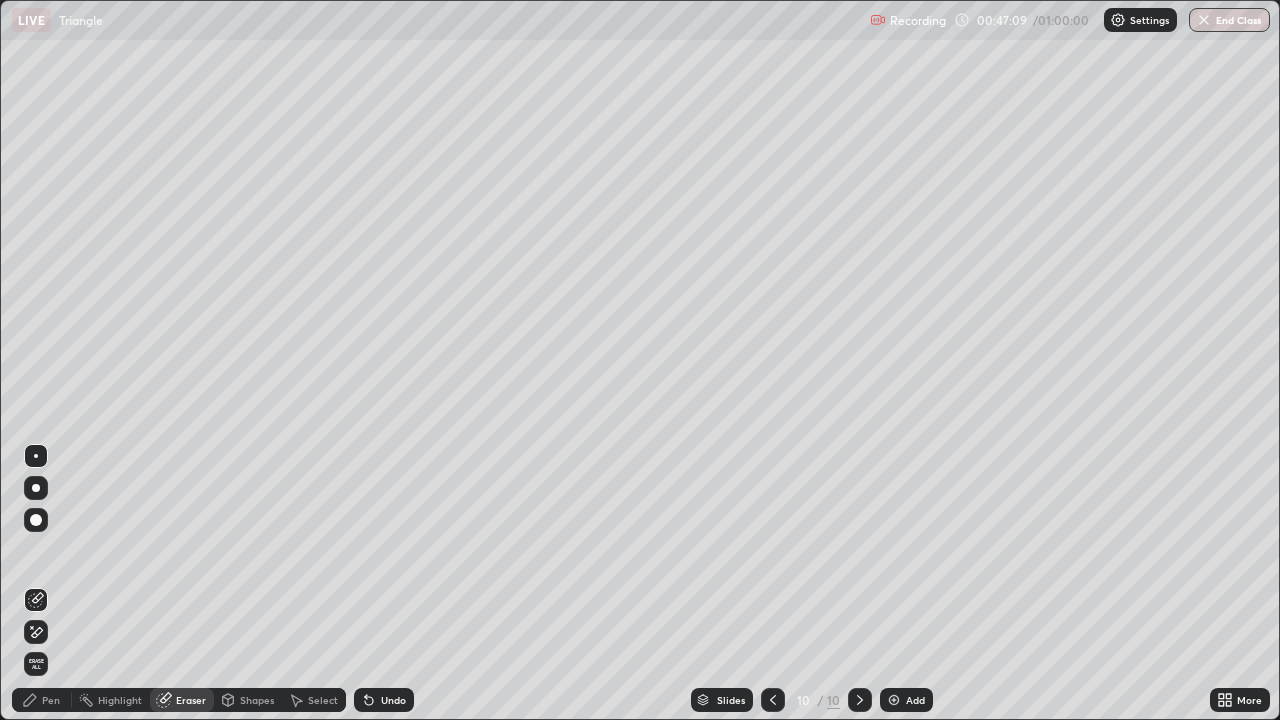 click on "Pen" at bounding box center [51, 700] 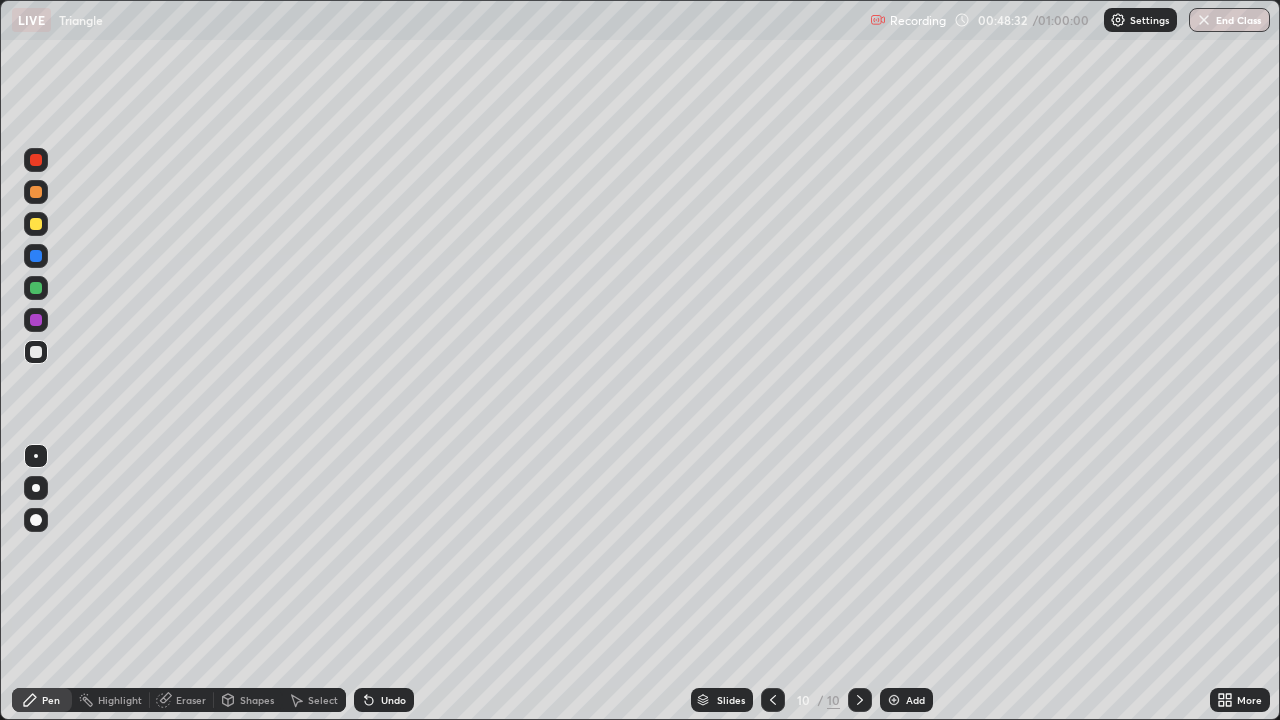 click on "Eraser" at bounding box center [191, 700] 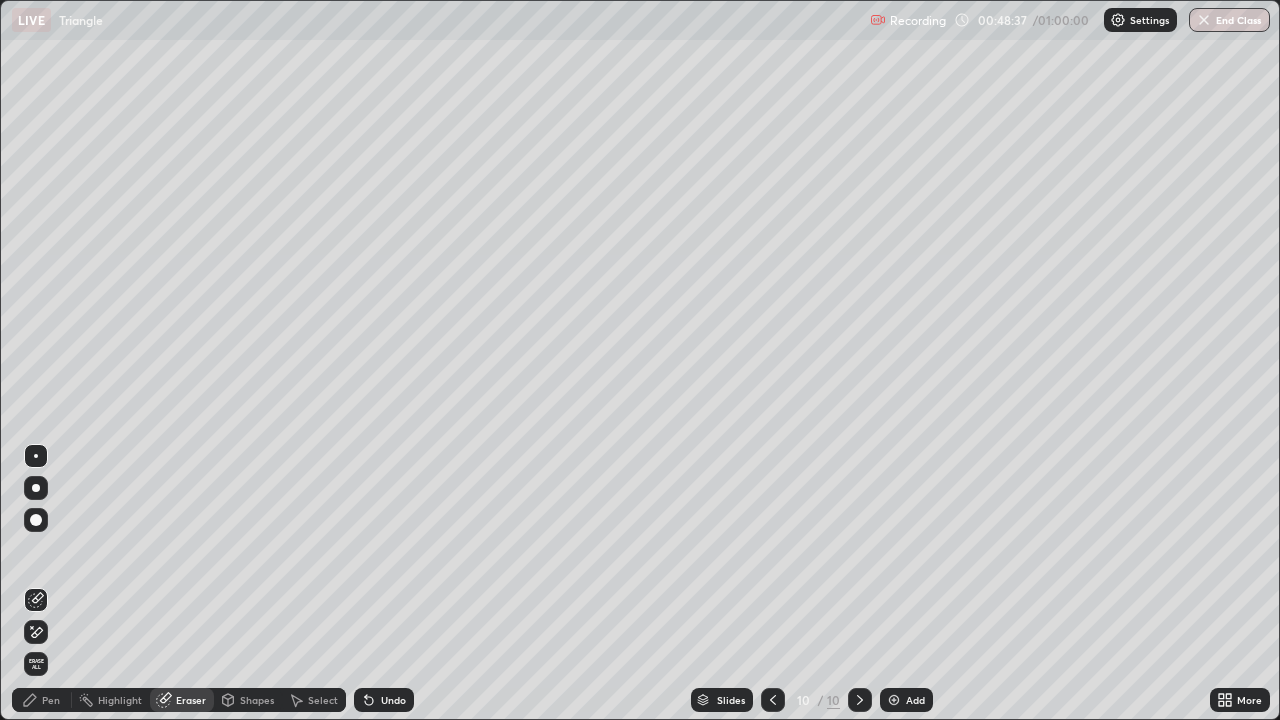 click on "Pen" at bounding box center (51, 700) 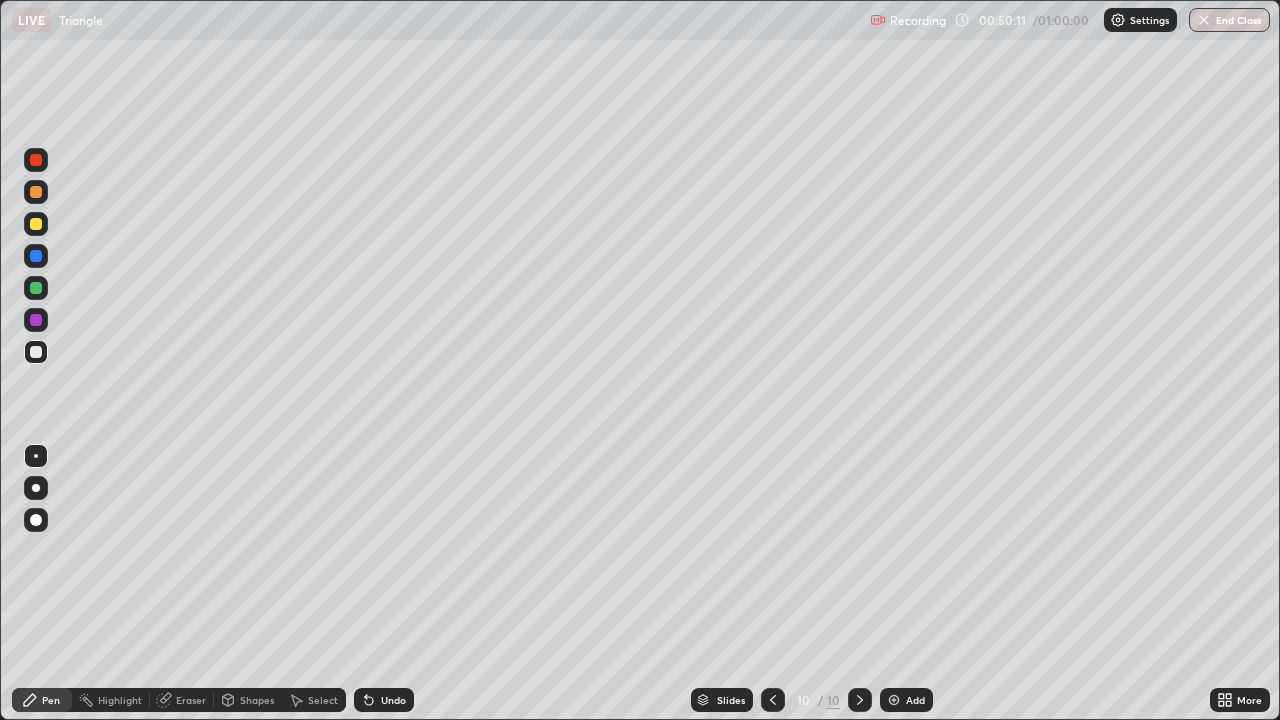 click on "End Class" at bounding box center [1229, 20] 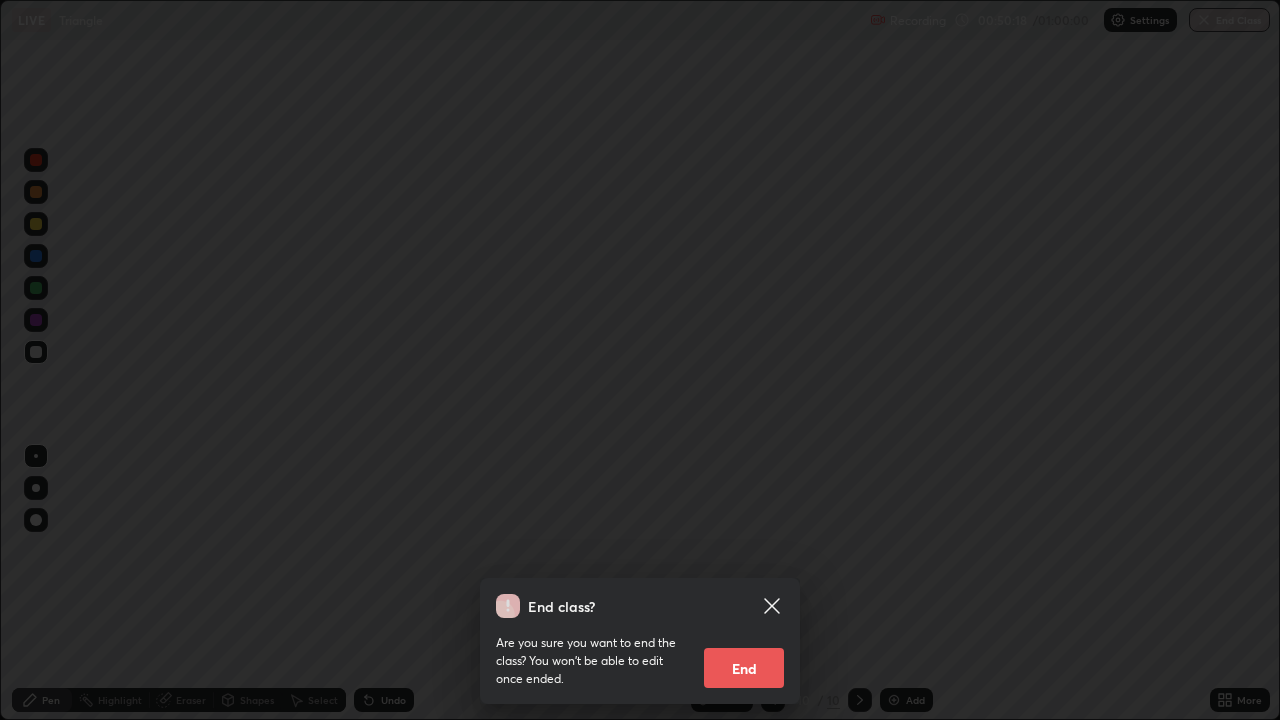 click on "End" at bounding box center [744, 668] 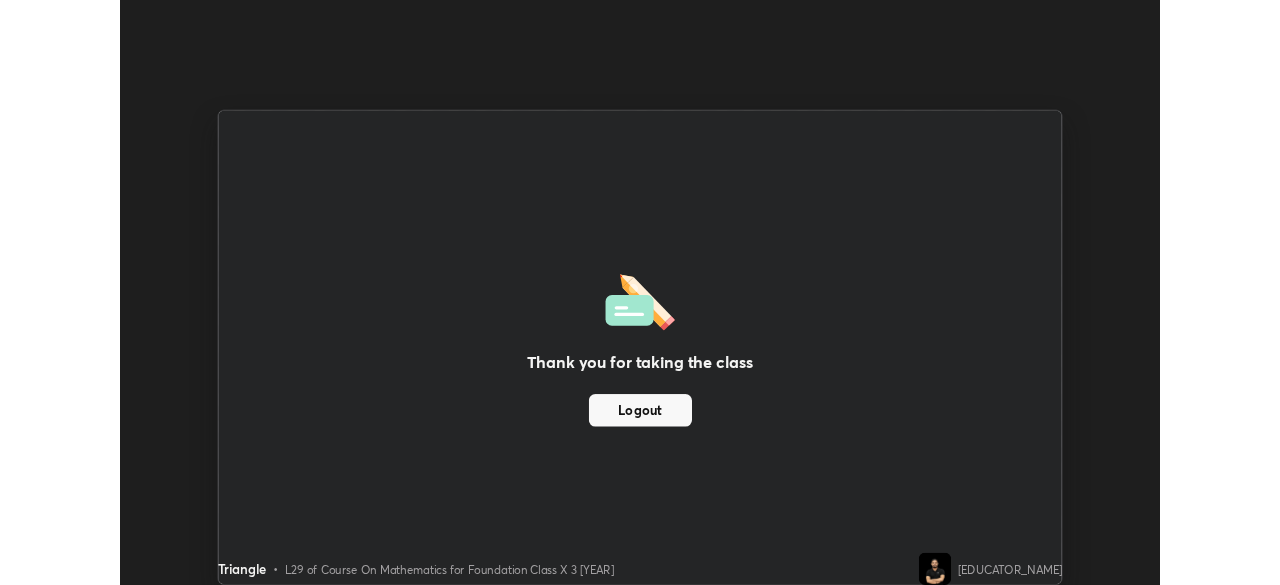 scroll, scrollTop: 585, scrollLeft: 1280, axis: both 